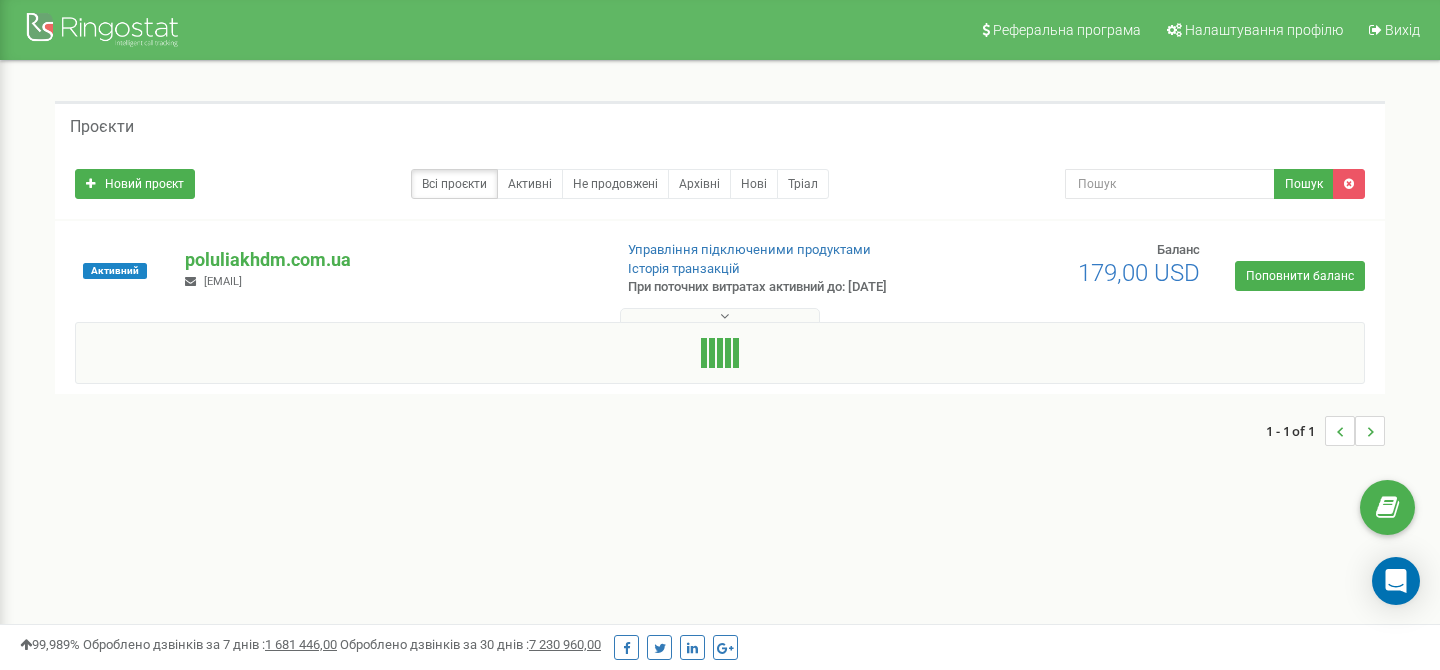 scroll, scrollTop: 0, scrollLeft: 0, axis: both 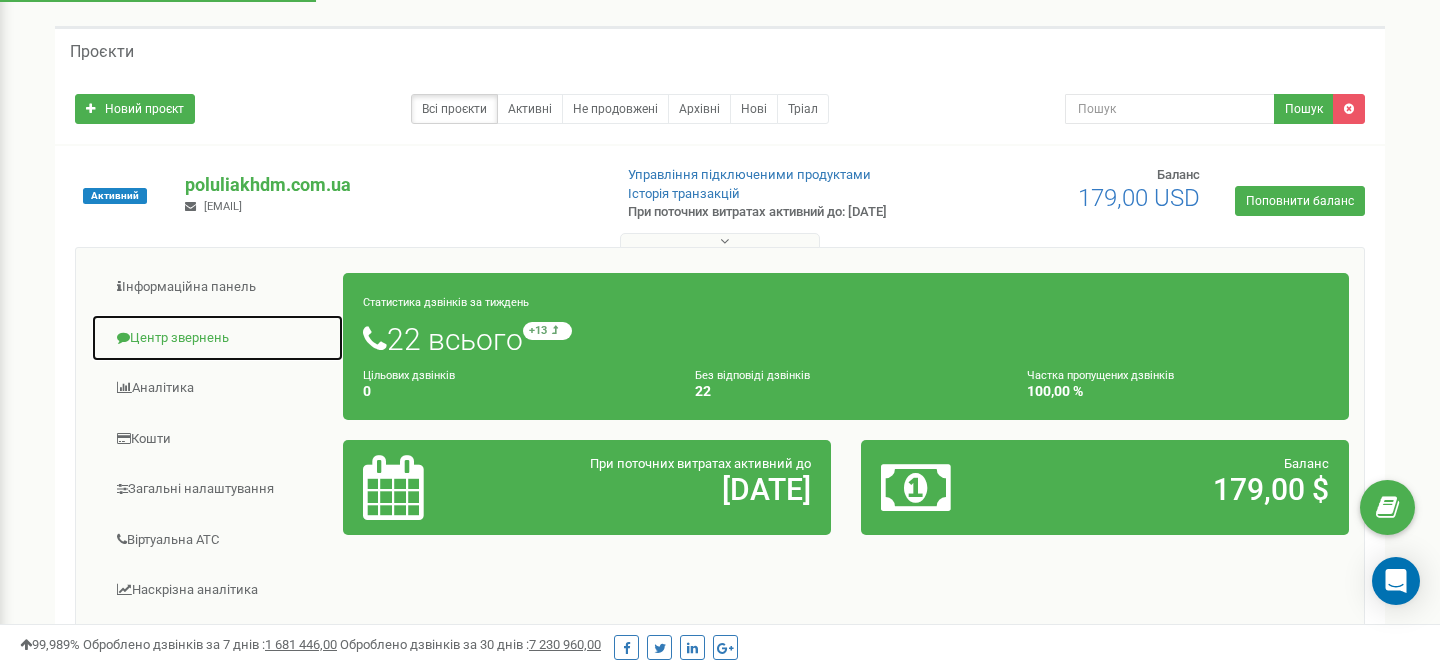click on "Центр звернень" at bounding box center (217, 338) 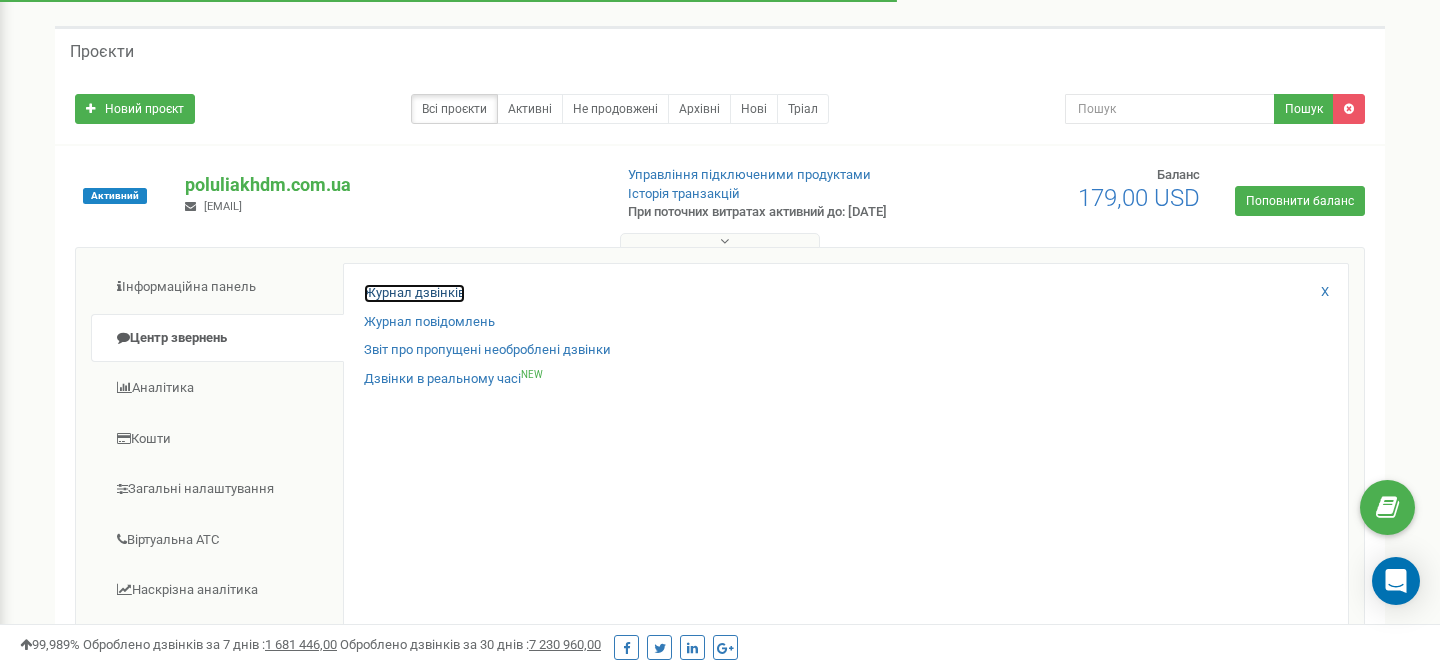 click on "Журнал дзвінків" at bounding box center [414, 293] 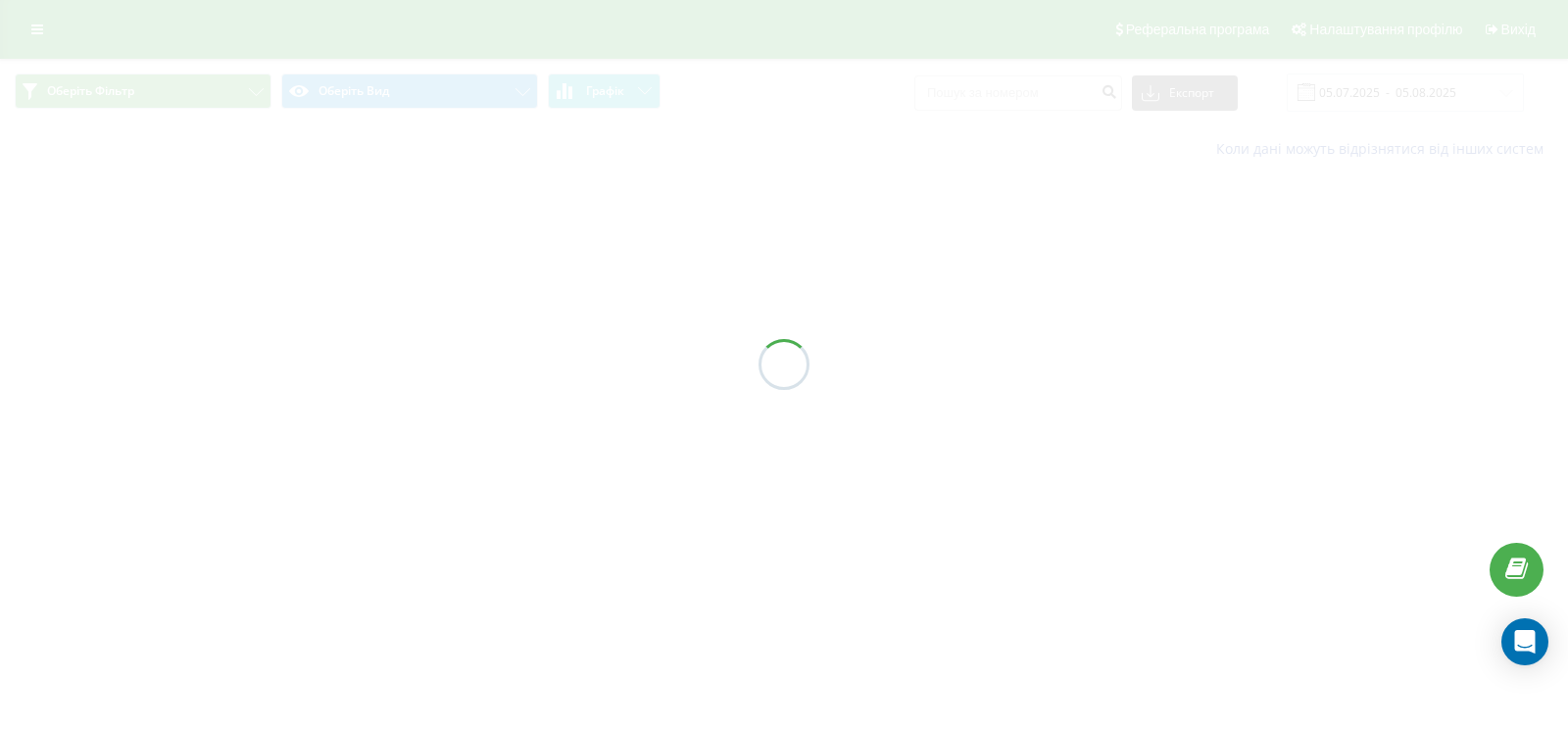 scroll, scrollTop: 0, scrollLeft: 0, axis: both 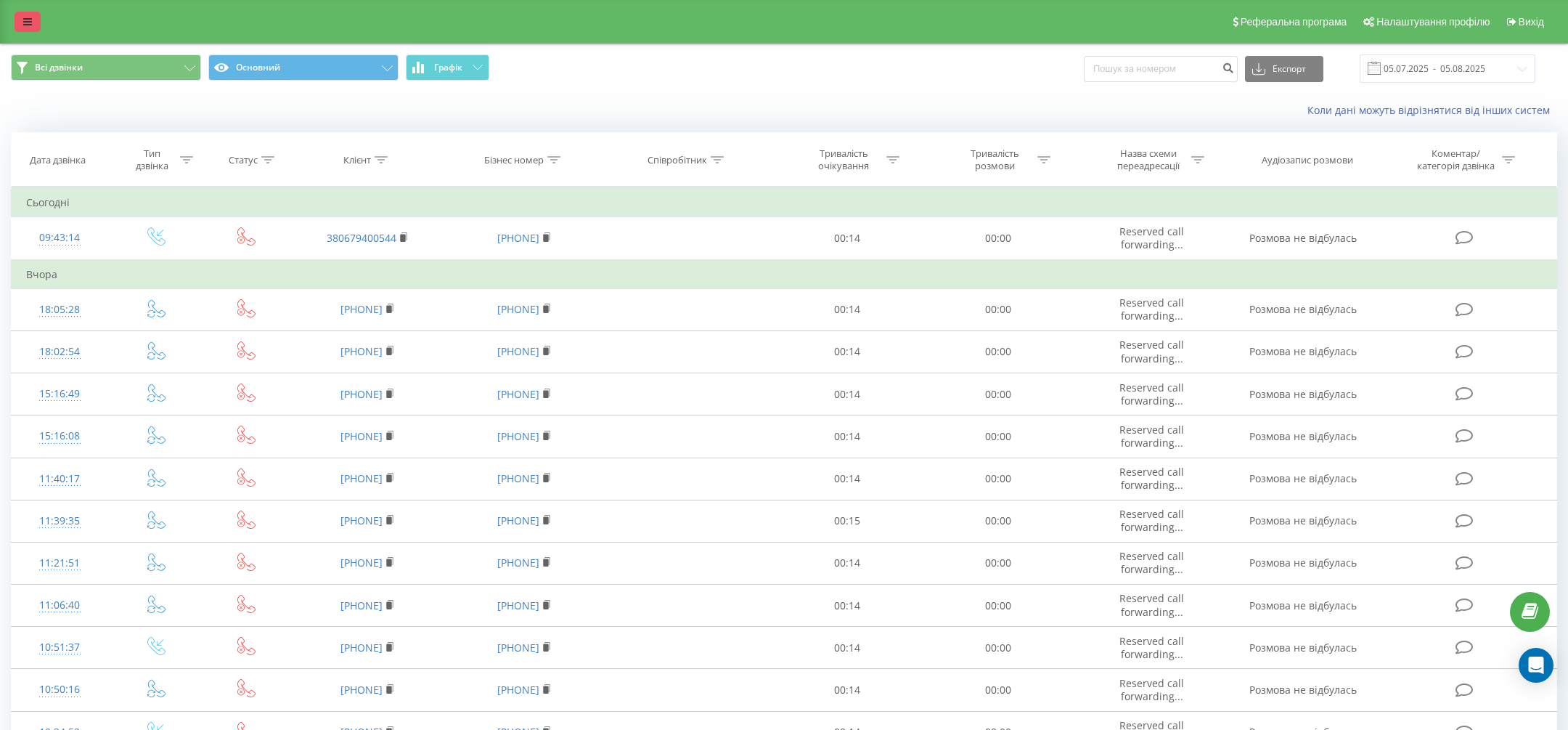 click at bounding box center (28, 22) 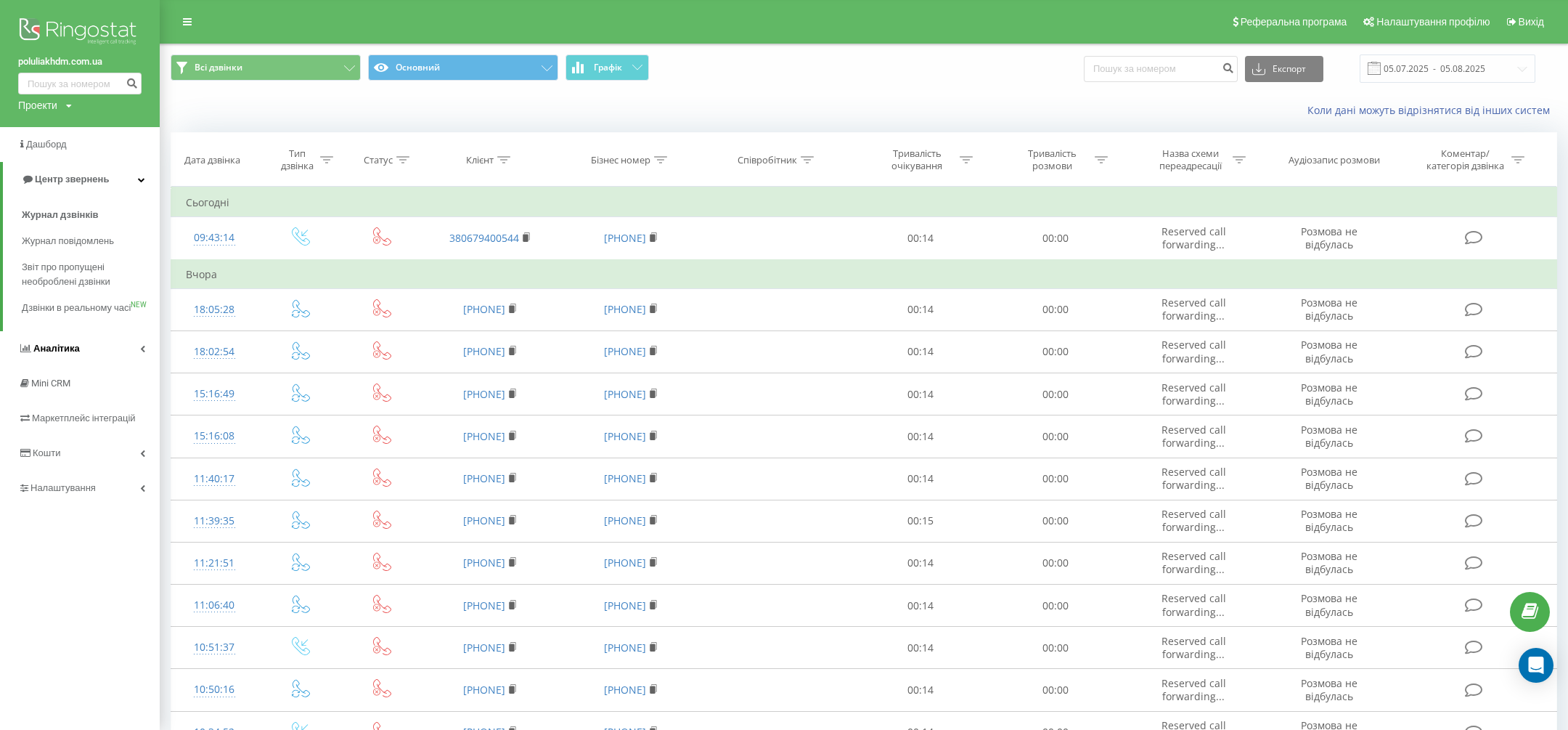 click on "Аналiтика" at bounding box center (80, 349) 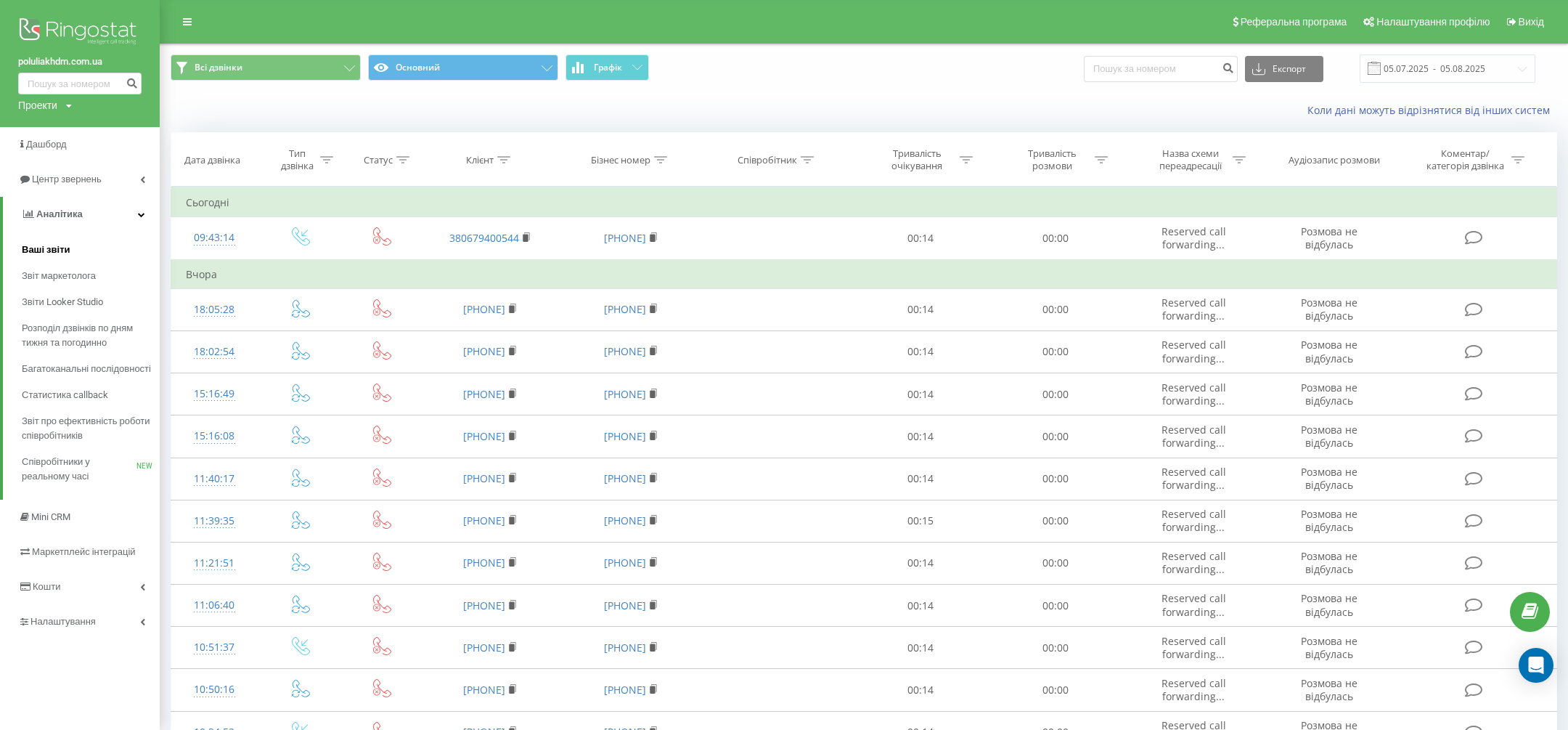 click on "Ваші звіти" at bounding box center [46, 250] 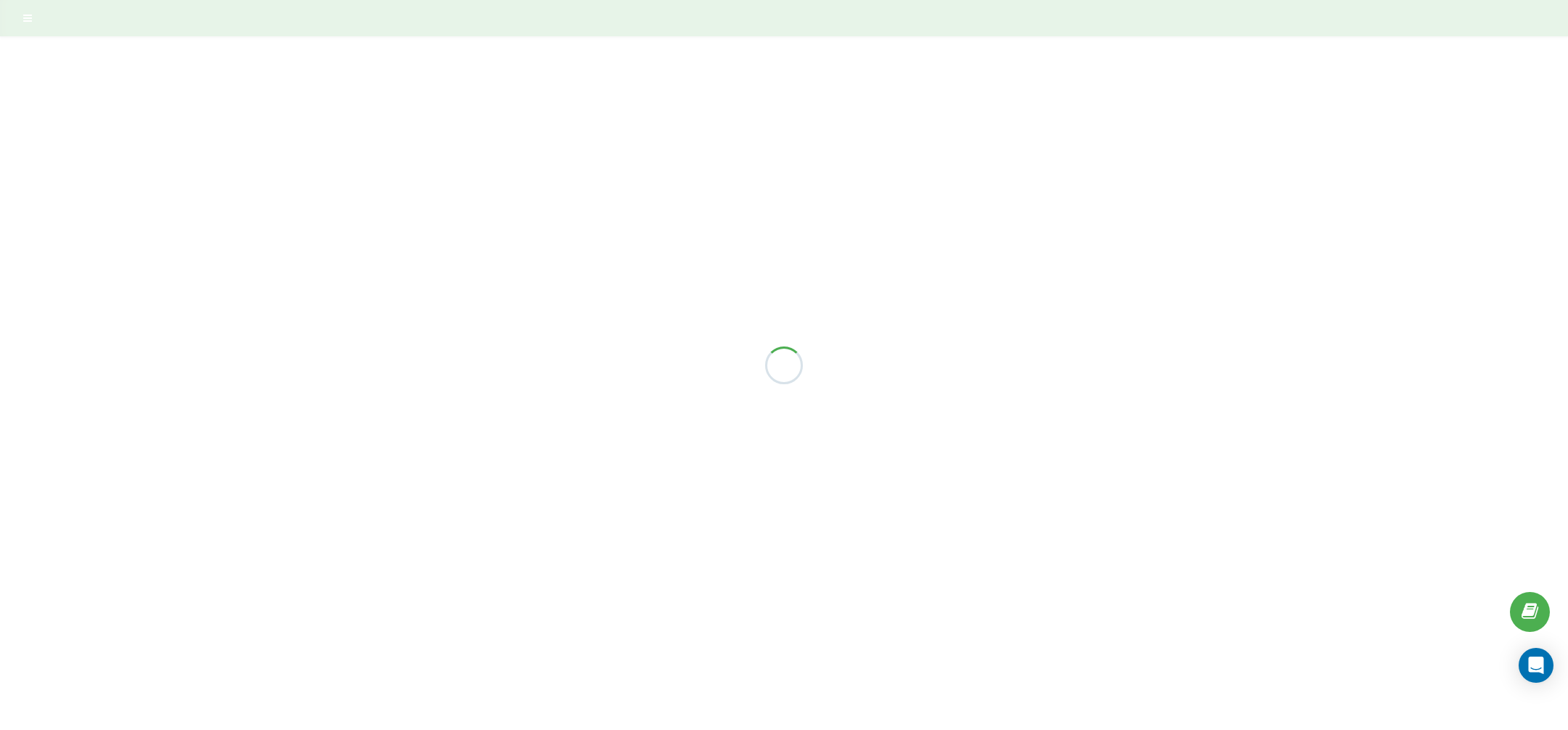 scroll, scrollTop: 0, scrollLeft: 0, axis: both 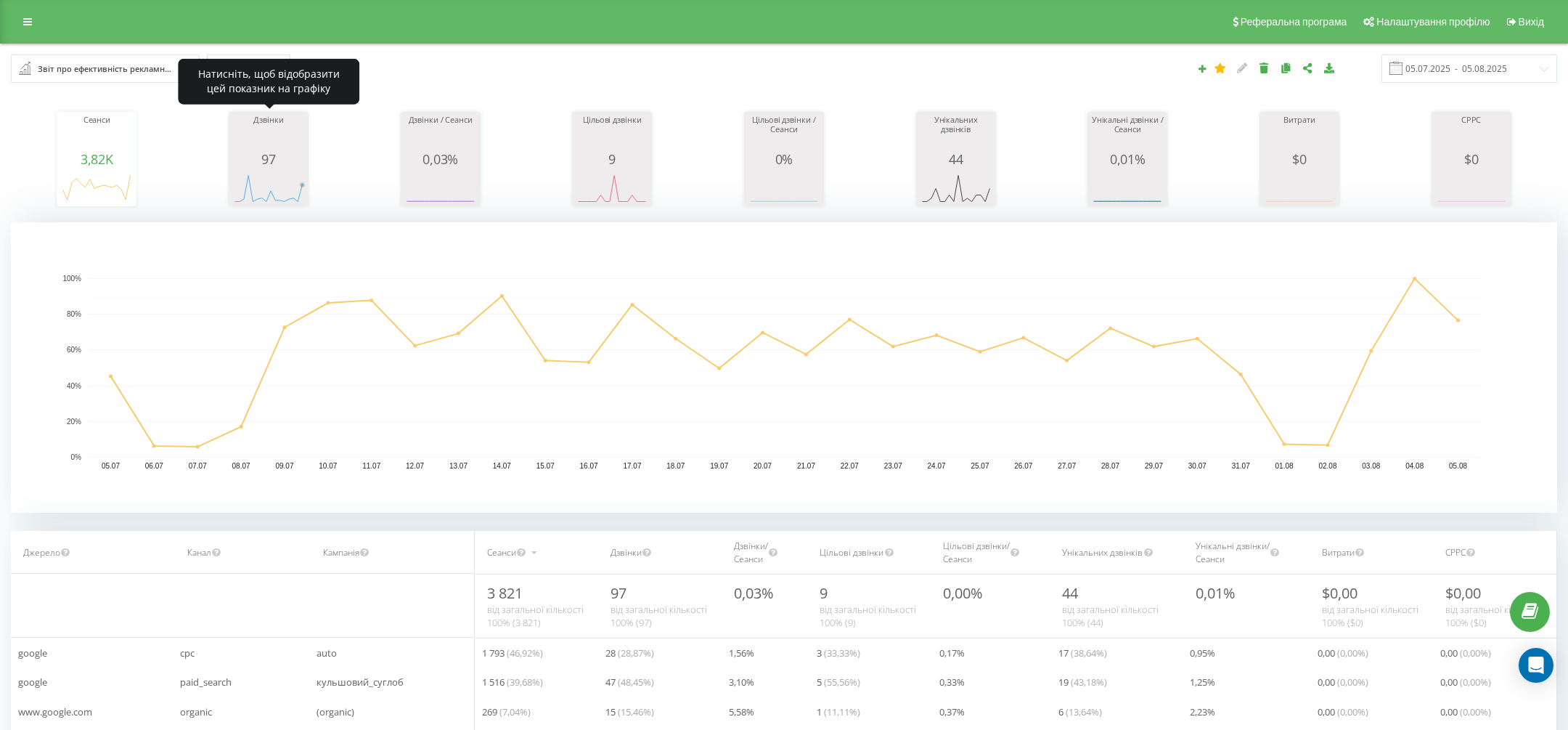 click 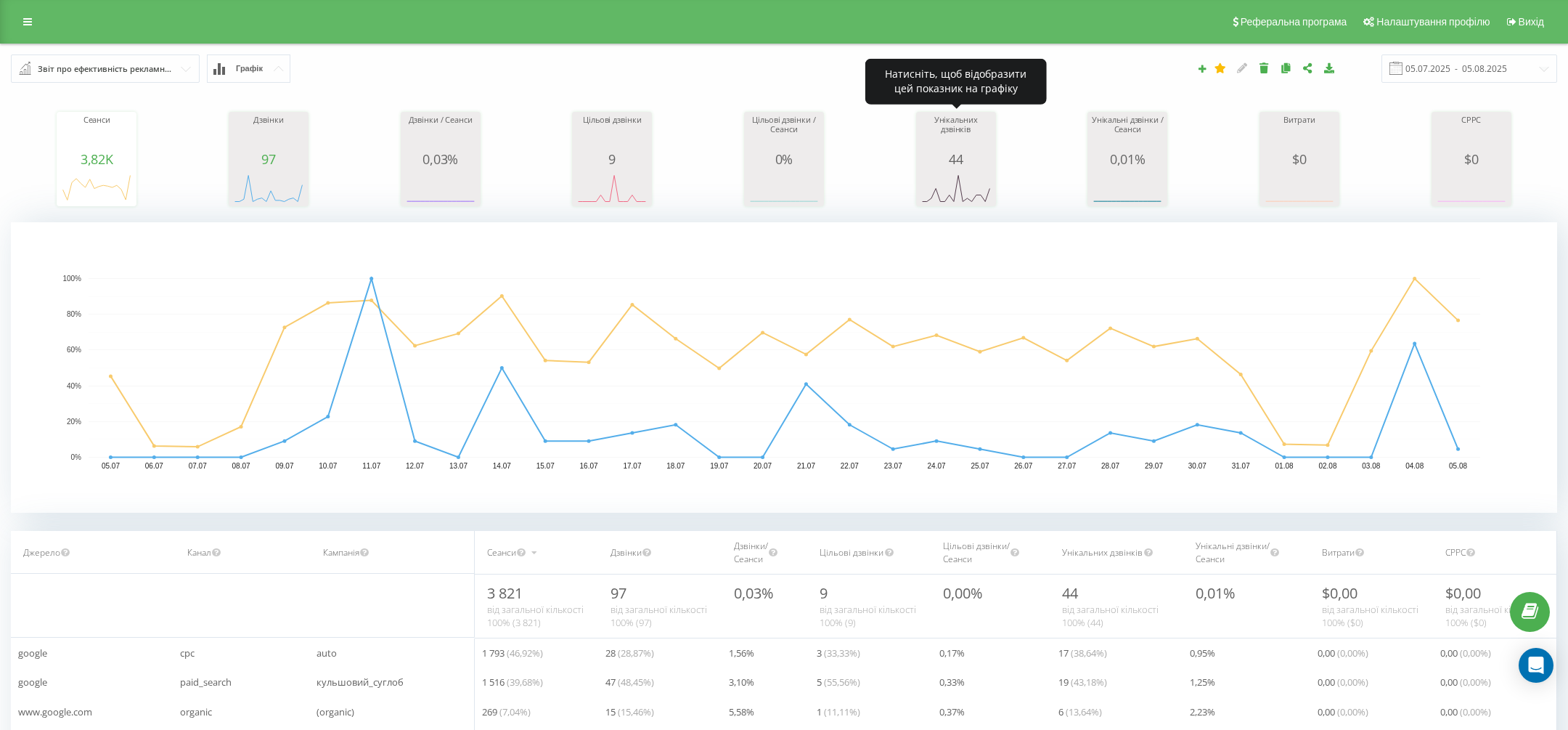 click 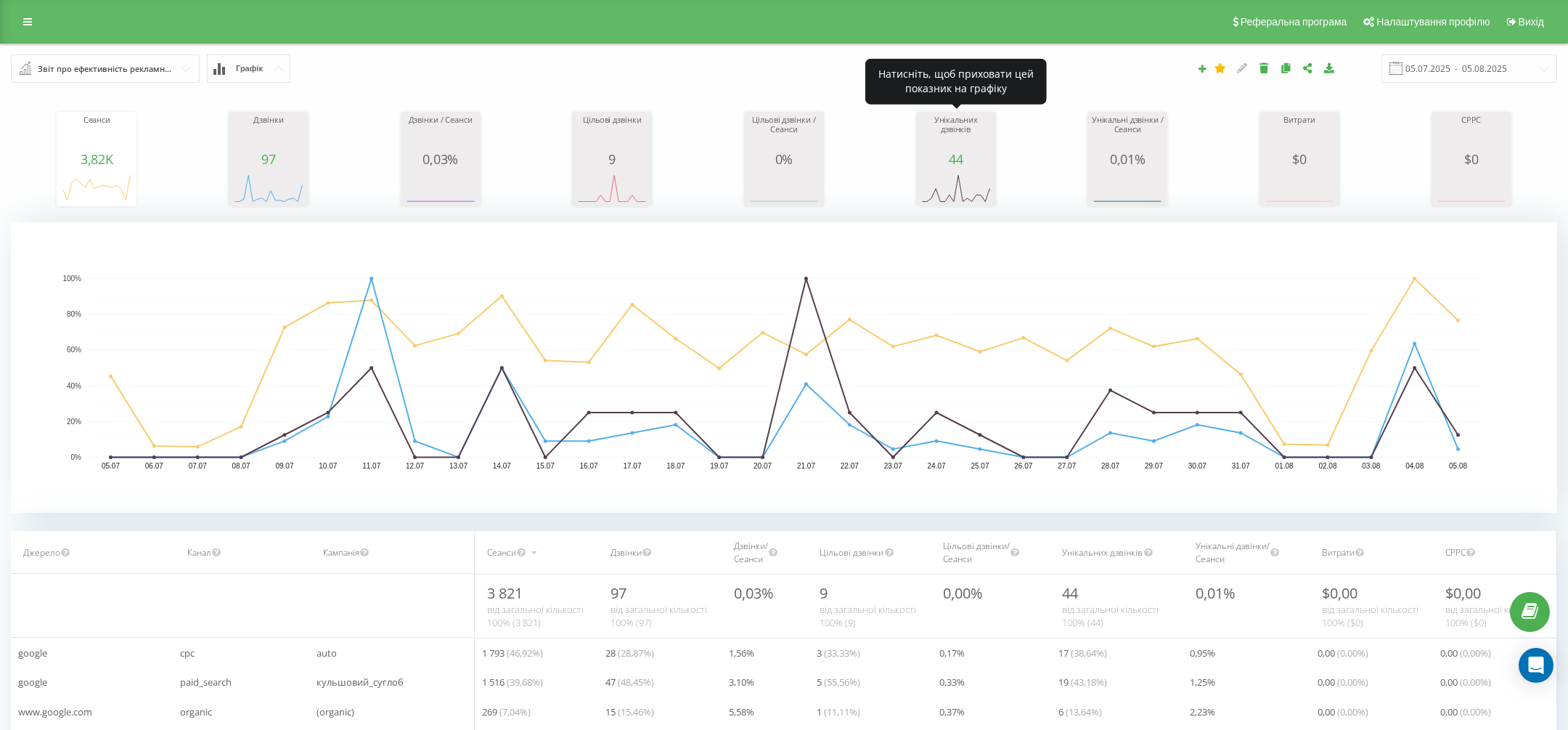 click on "Унікальних дзвінків" at bounding box center (956, 134) 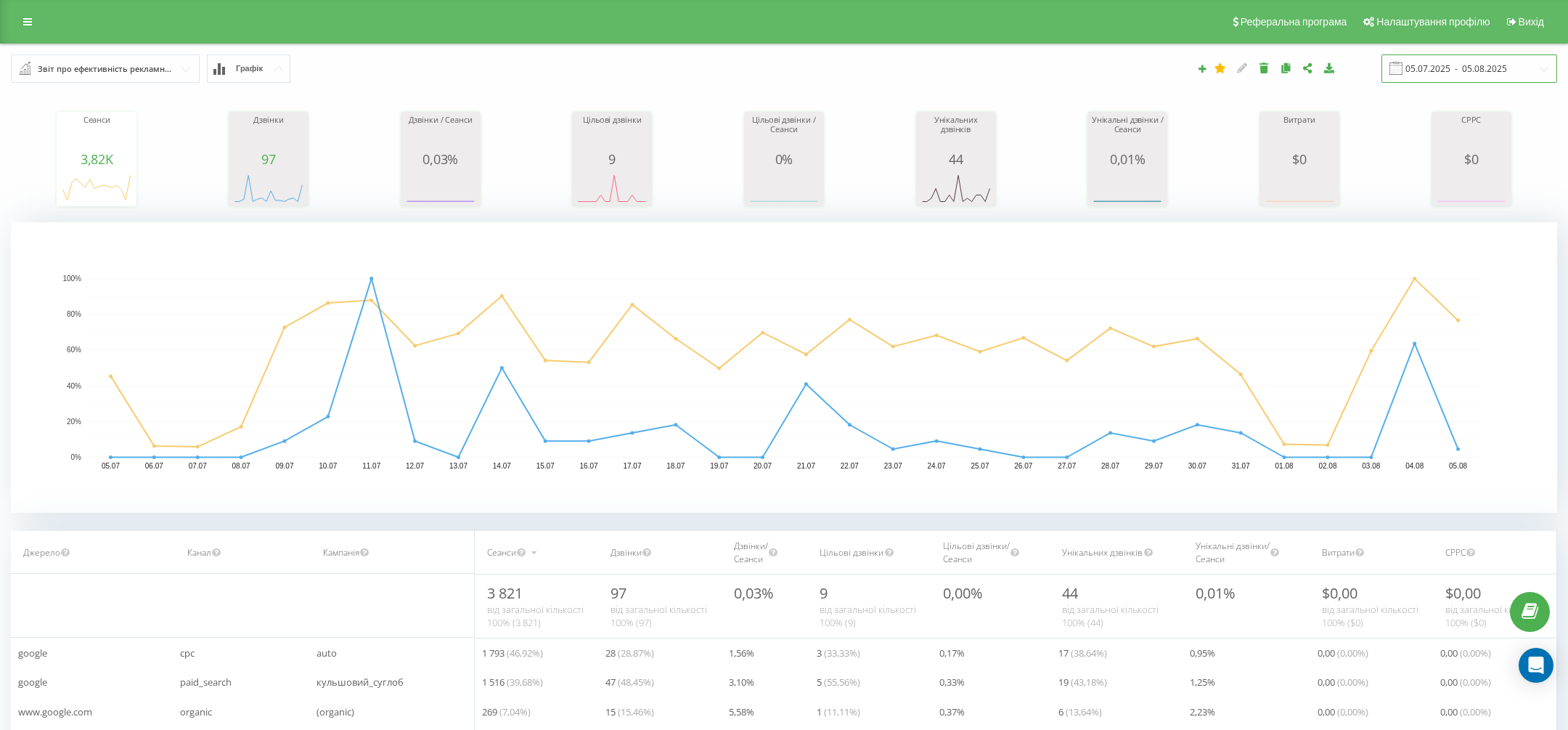 click on "05.07.2025  -  05.08.2025" at bounding box center (1469, 68) 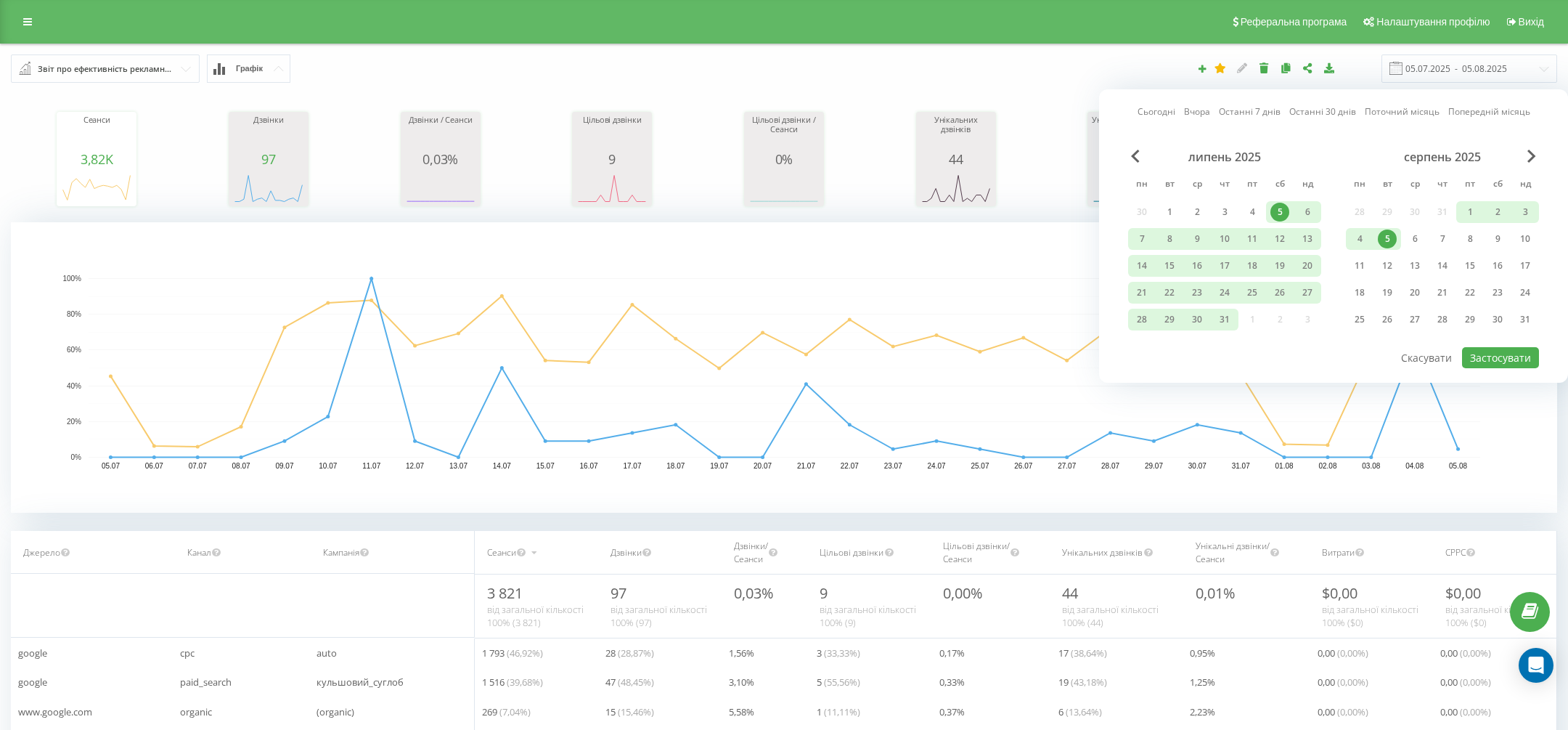 click on "Вчора" at bounding box center [1197, 111] 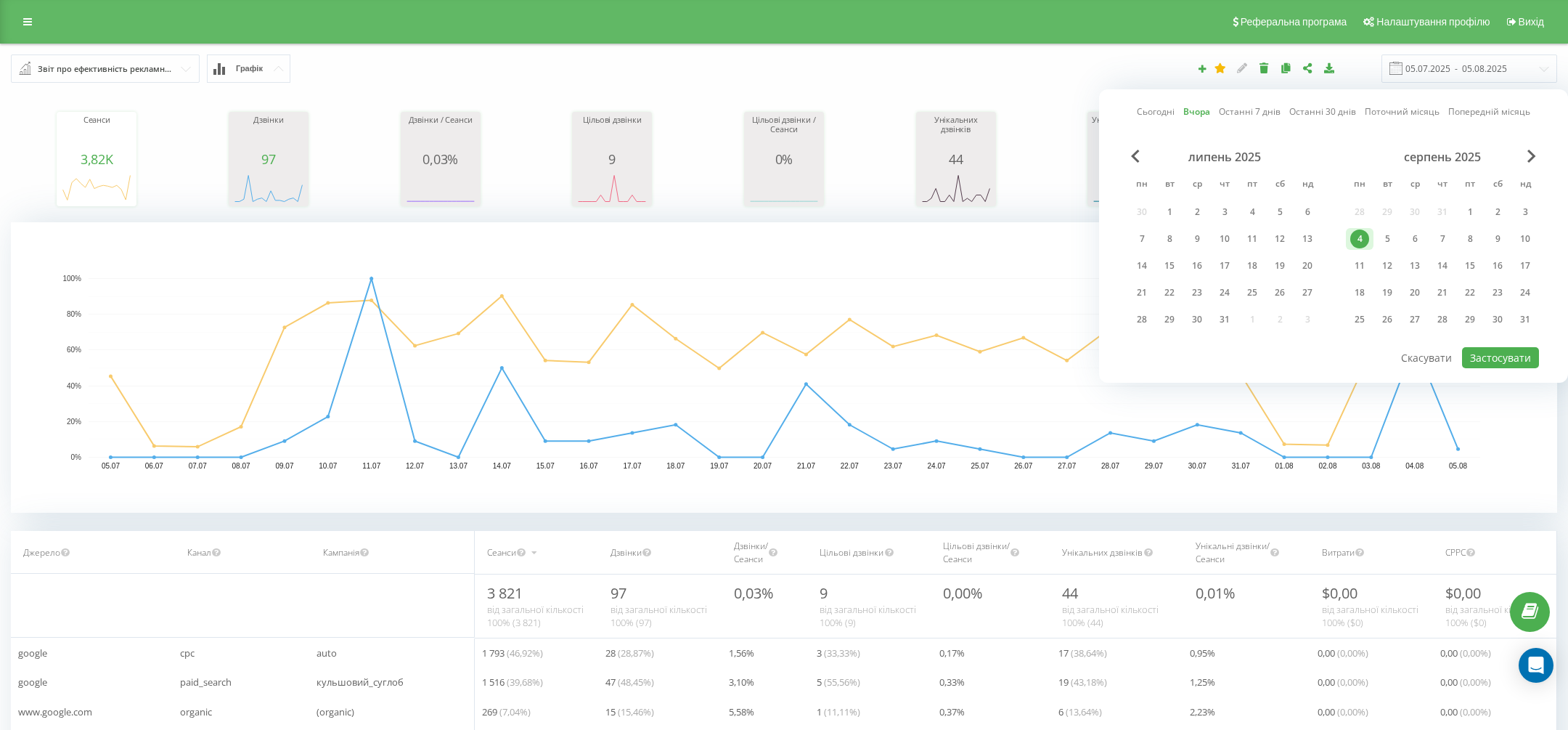 click on "Вчора" at bounding box center [1196, 111] 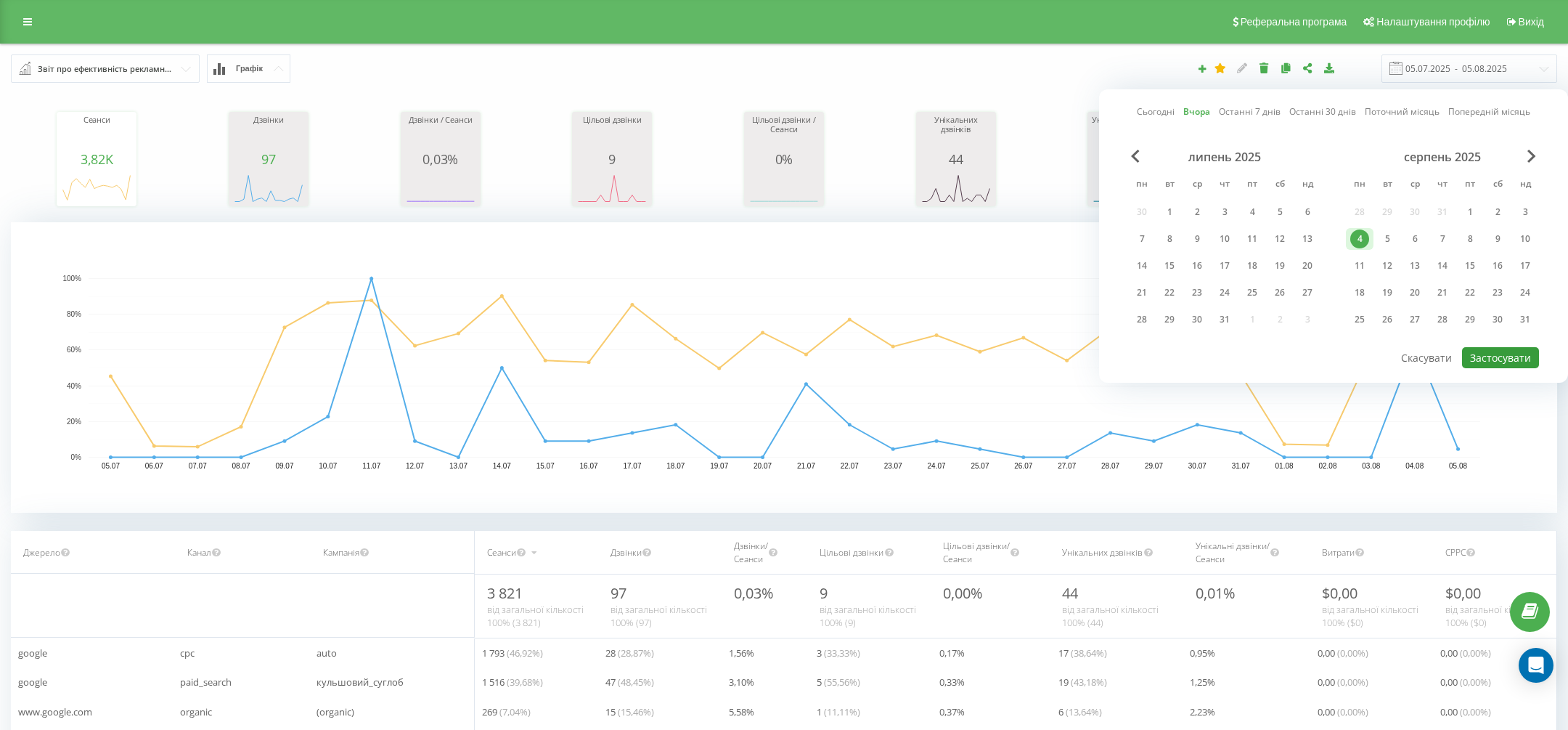 click on "Застосувати" at bounding box center [1500, 357] 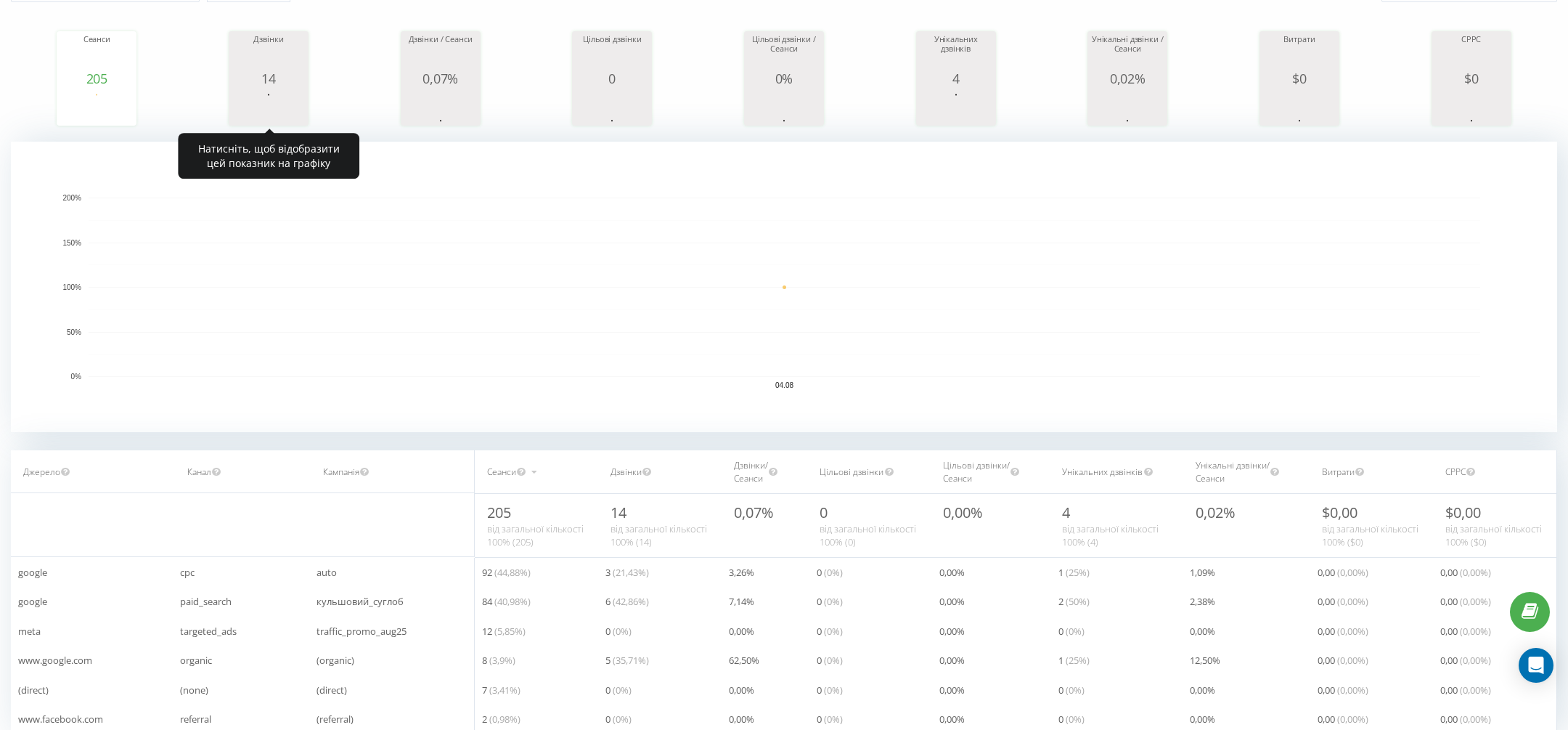 click 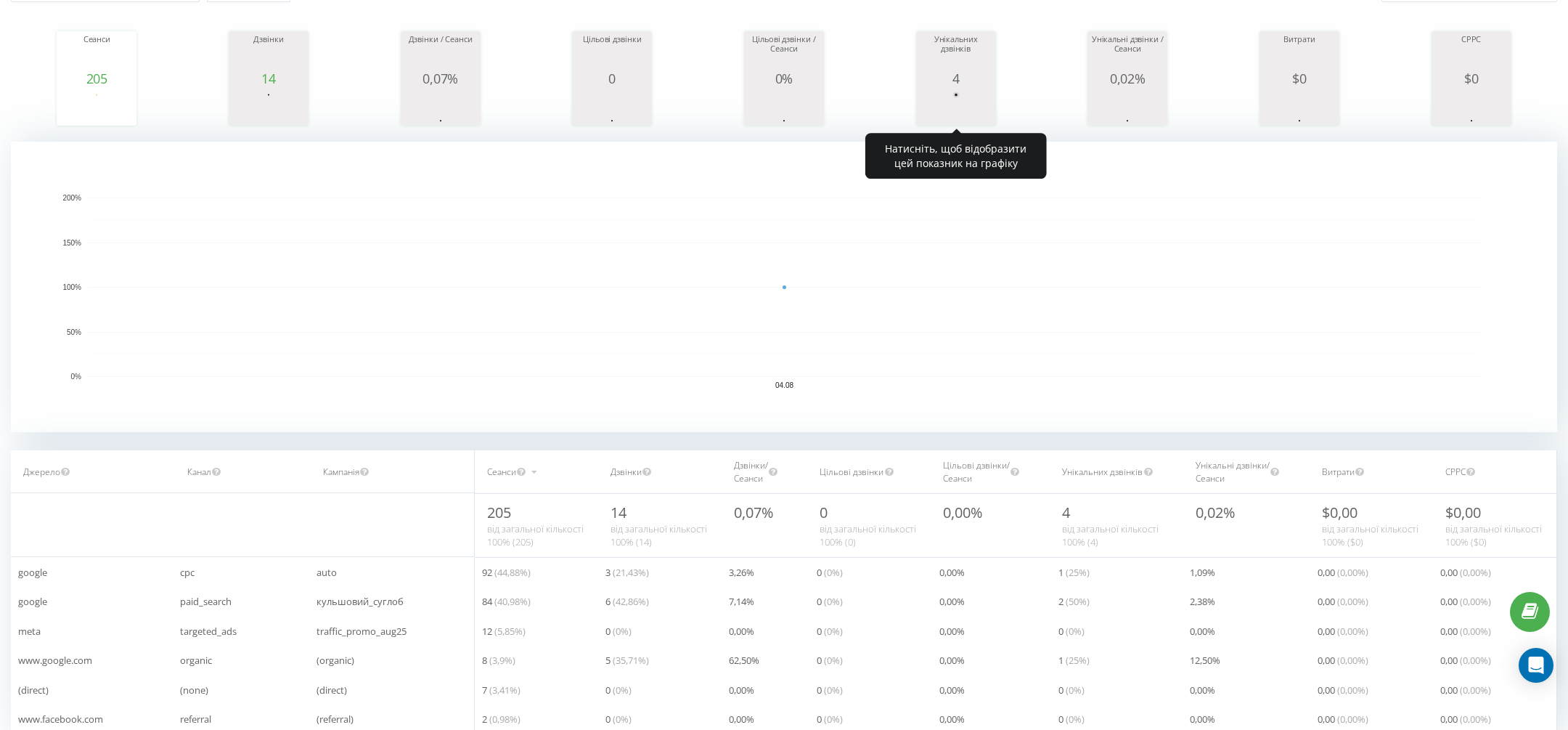 click 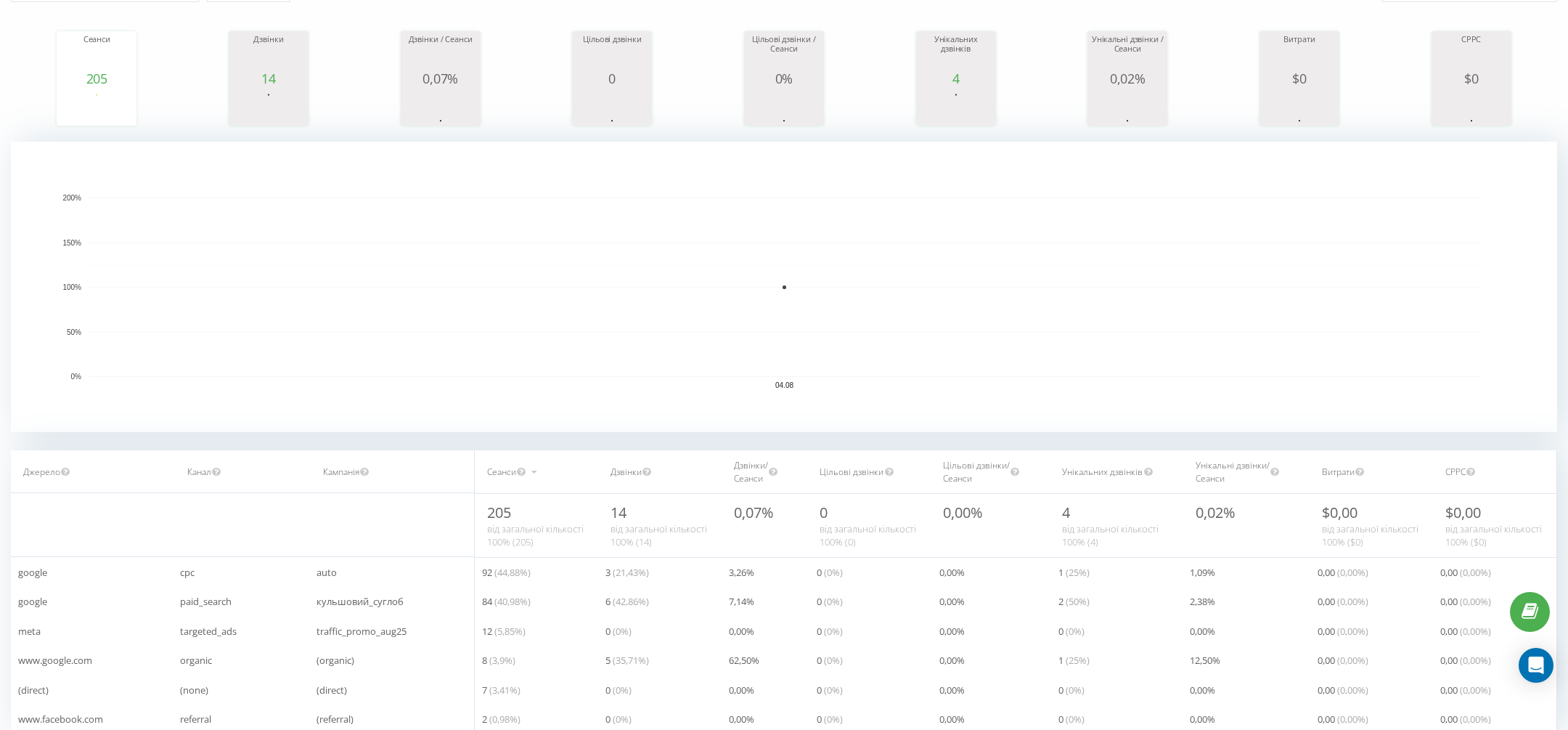 click on "Сеанси 205 date sessions 04.08.25 205 04.08.25 Дзвінки 14 date calls 04.08.25 14 04.08.25 Дзвінки / Сеанси 0,07% date calls_and_sessions_ratio 04.08.25 0 04.08.25 Цільові дзвінки 0 date proper_calls 04.08.25 0 04.08.25 Цільові дзвінки / Сеанси 0% date proper_calls_and_sessions_ratio 04.08.25 0 04.08.25 Унікальних дзвінків 4 date unique_calls 04.08.25 4 04.08.25 Унікальні дзвінки / Сеанси 0,02% date unique_calls_and_sessions_ratio 04.08.25 0 04.08.25 Витрати $ 0 date spending 04.08.25 0 04.08.25 CPPC $ 0 date spending_and_proper_calls_ratio 04.08.25 0 04.08.25" at bounding box center (784, 65) 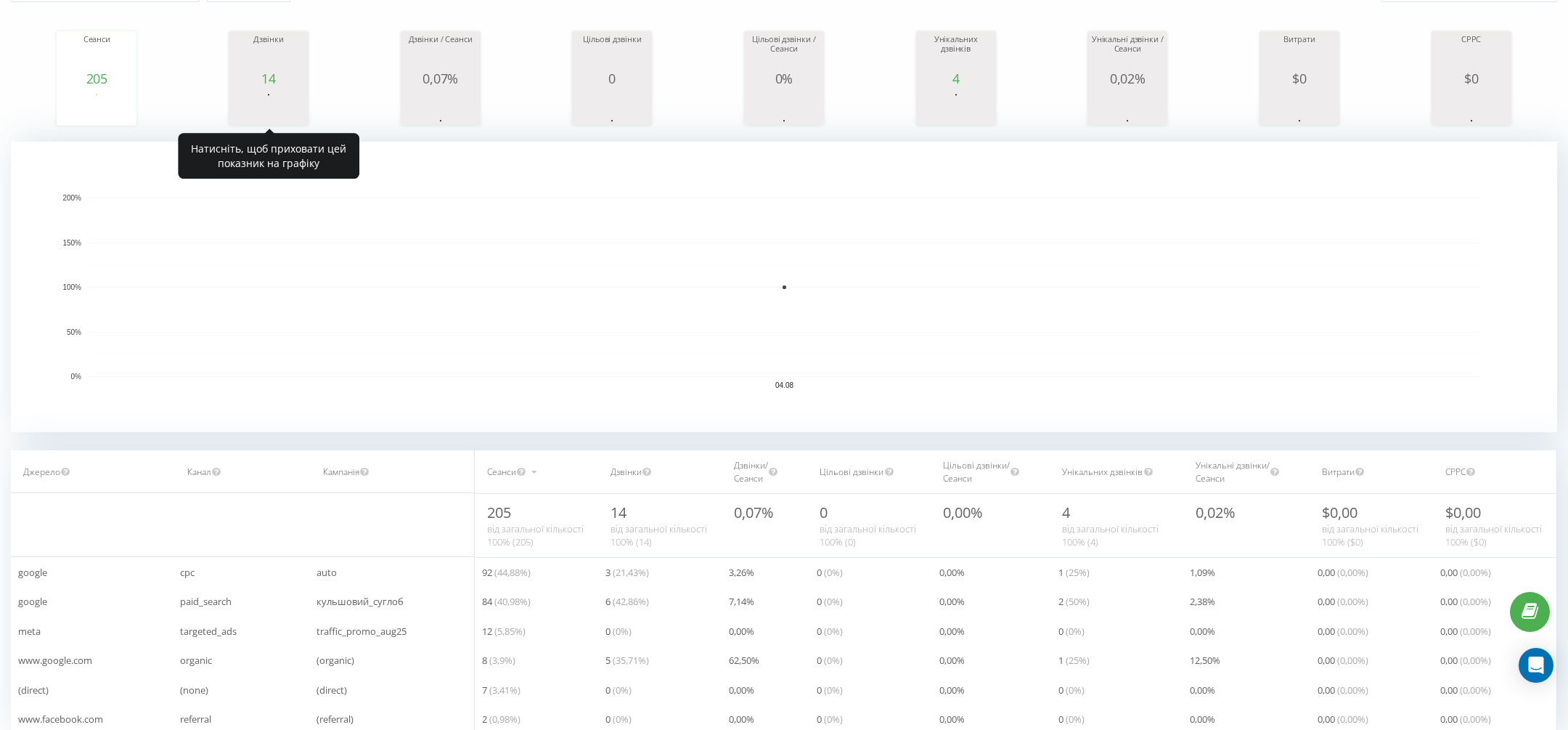 click on "Дзвінки" at bounding box center (269, 53) 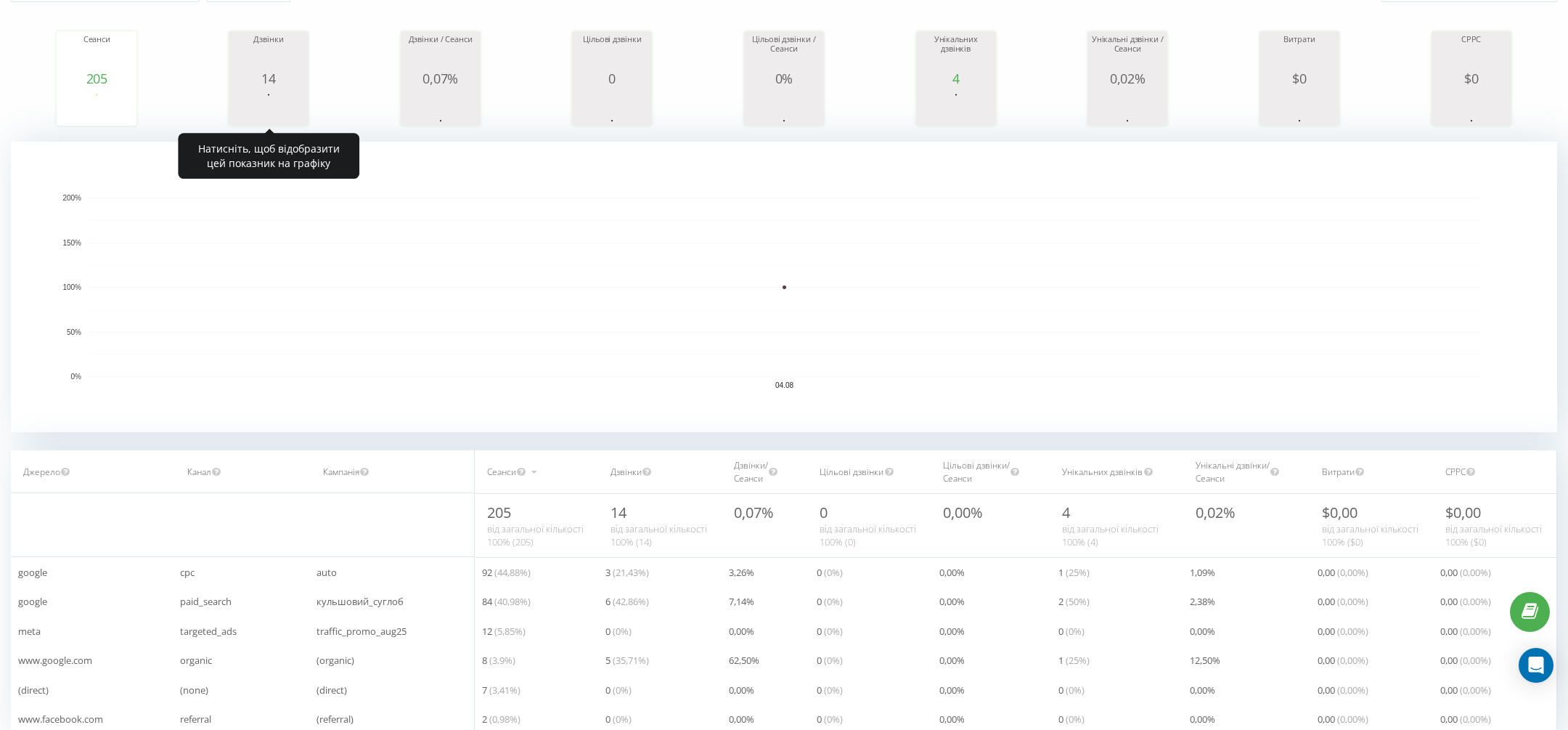 click on "Дзвінки" at bounding box center (269, 53) 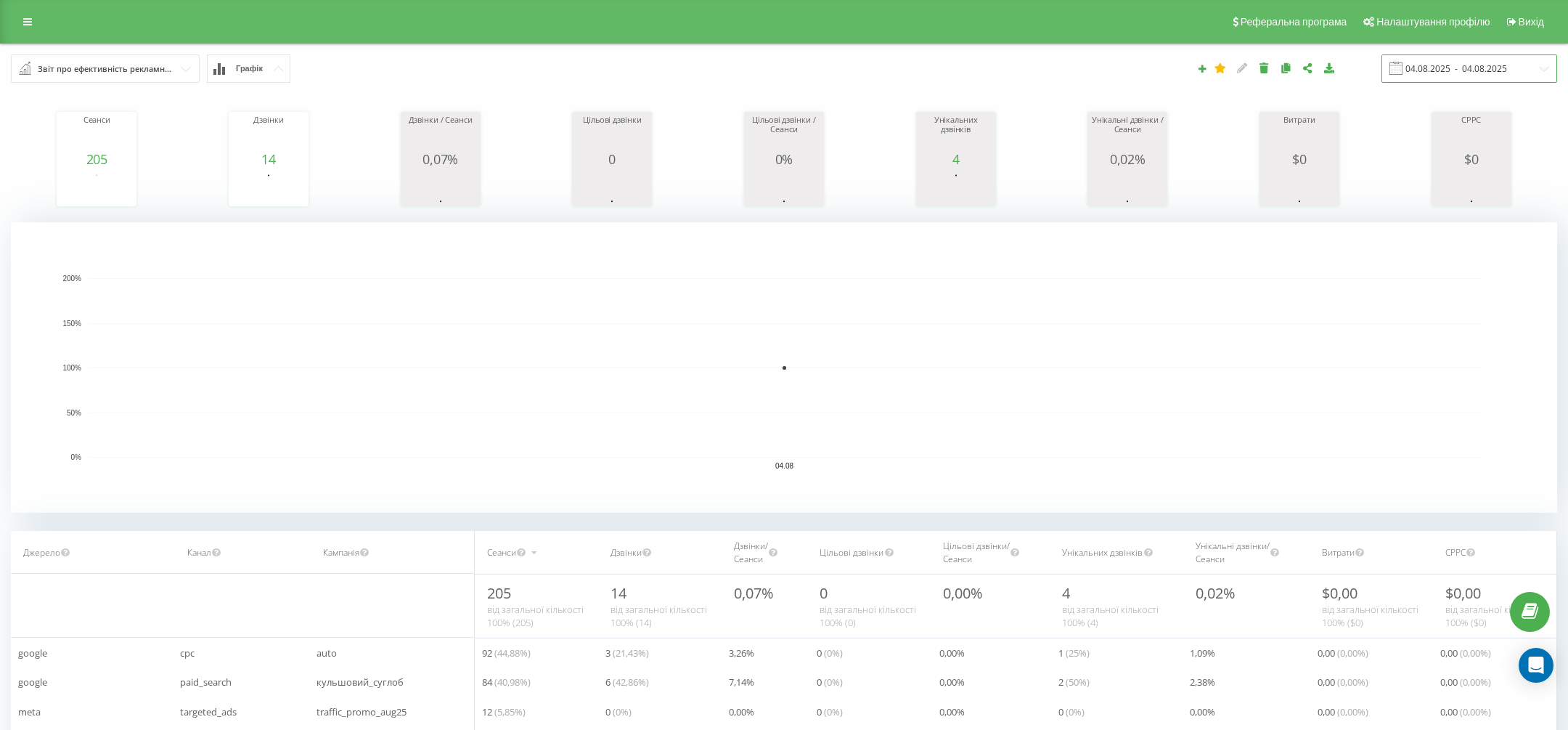 click on "04.08.2025  -  04.08.2025" at bounding box center [1469, 68] 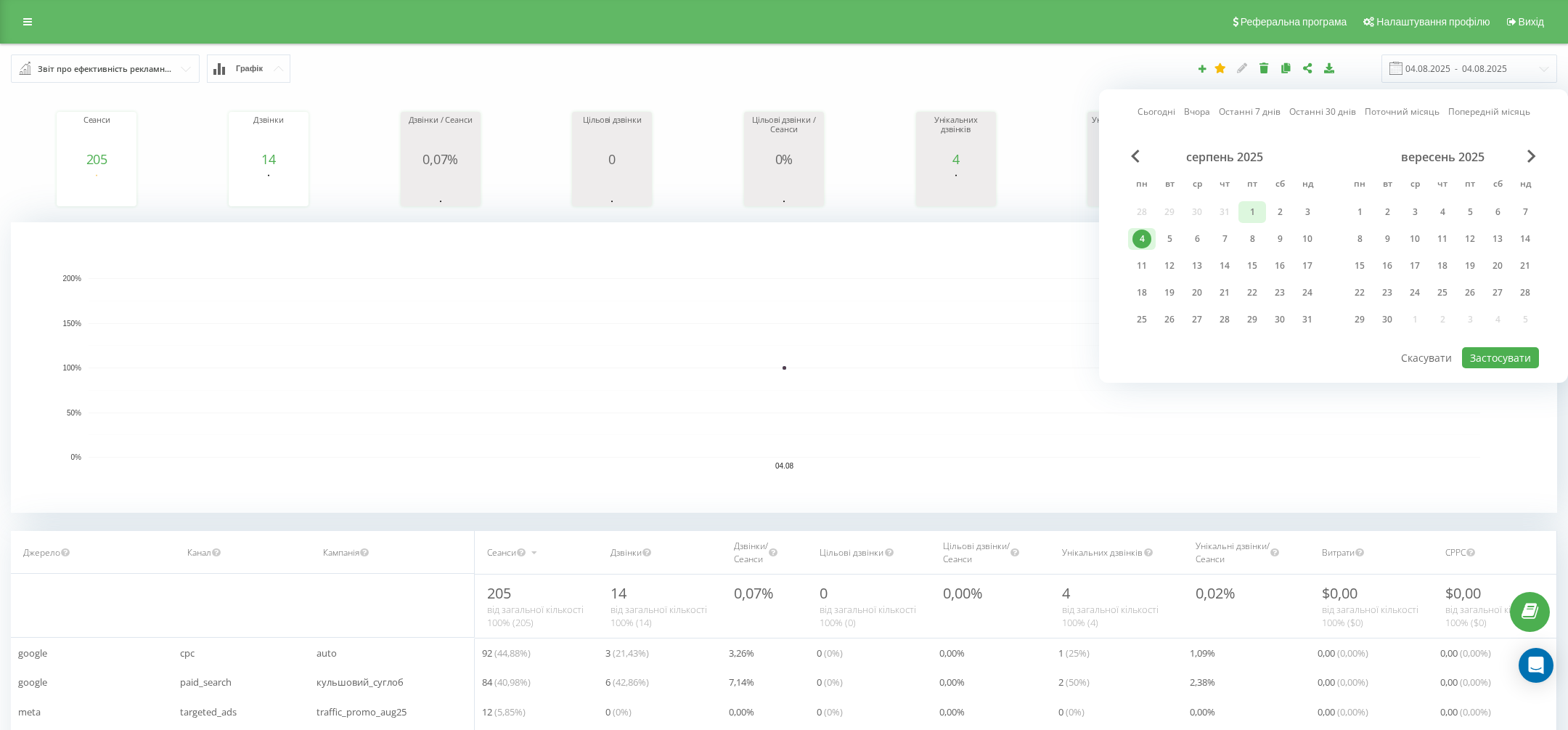 click on "1" at bounding box center (1252, 212) 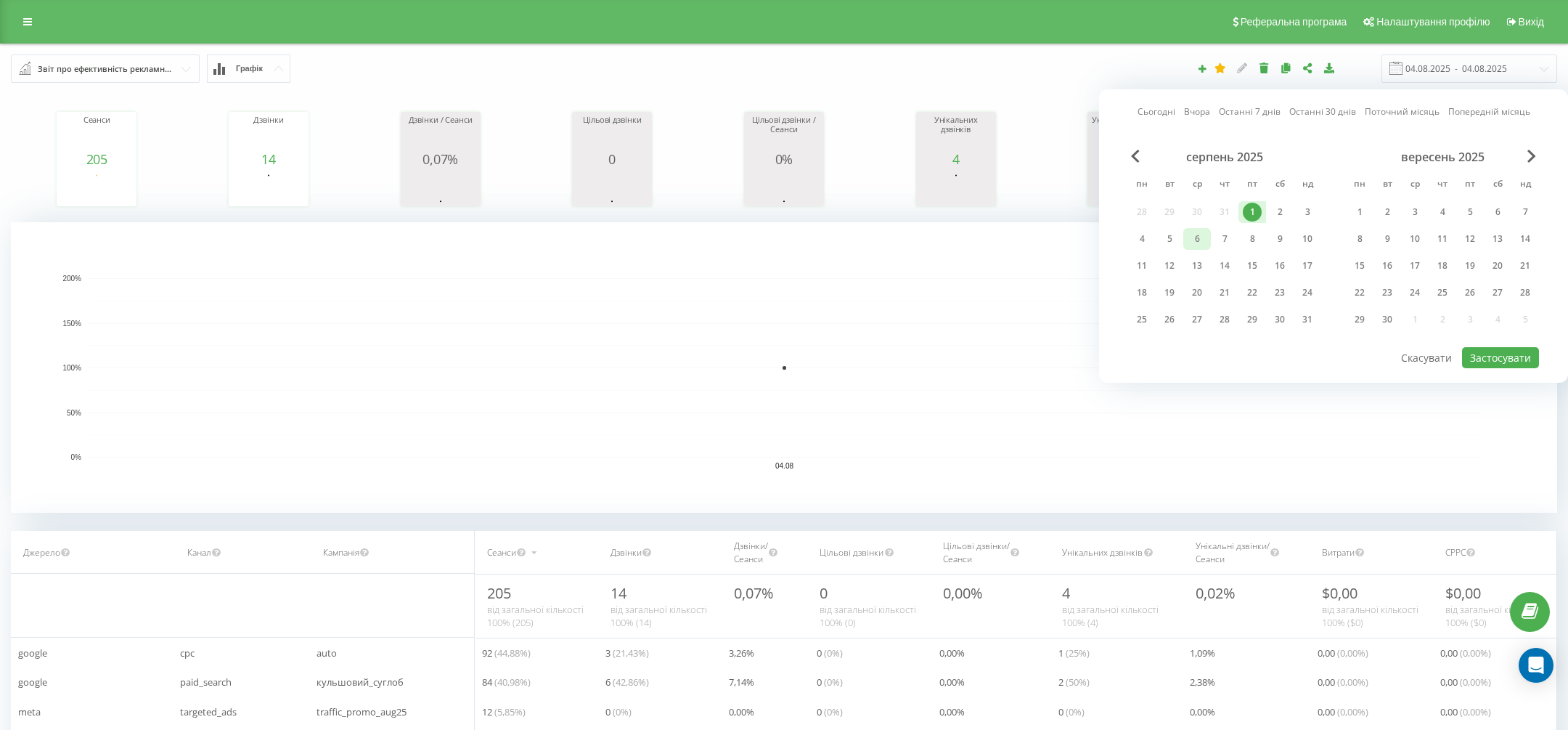 click on "6" at bounding box center (1197, 239) 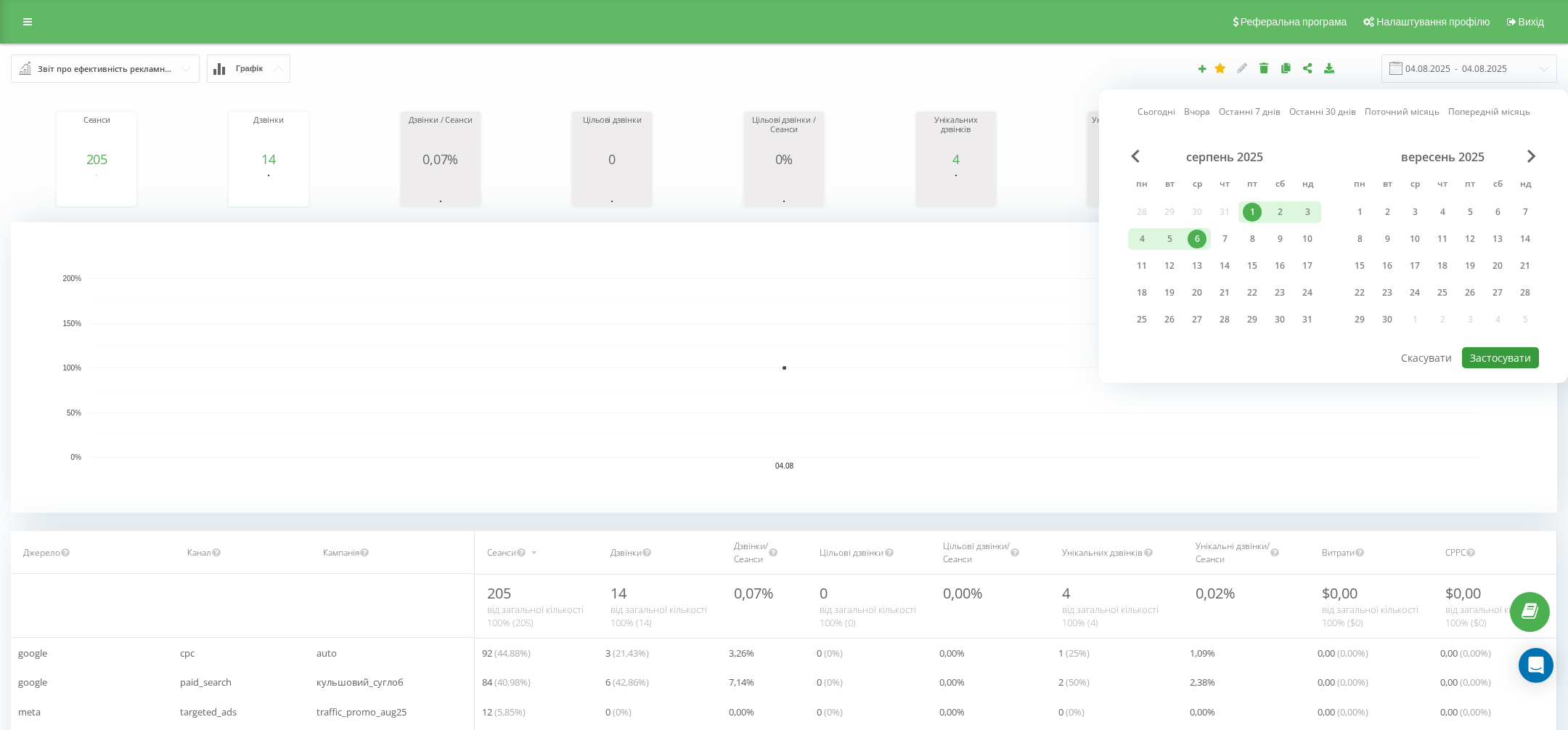 click on "Застосувати" at bounding box center (1500, 357) 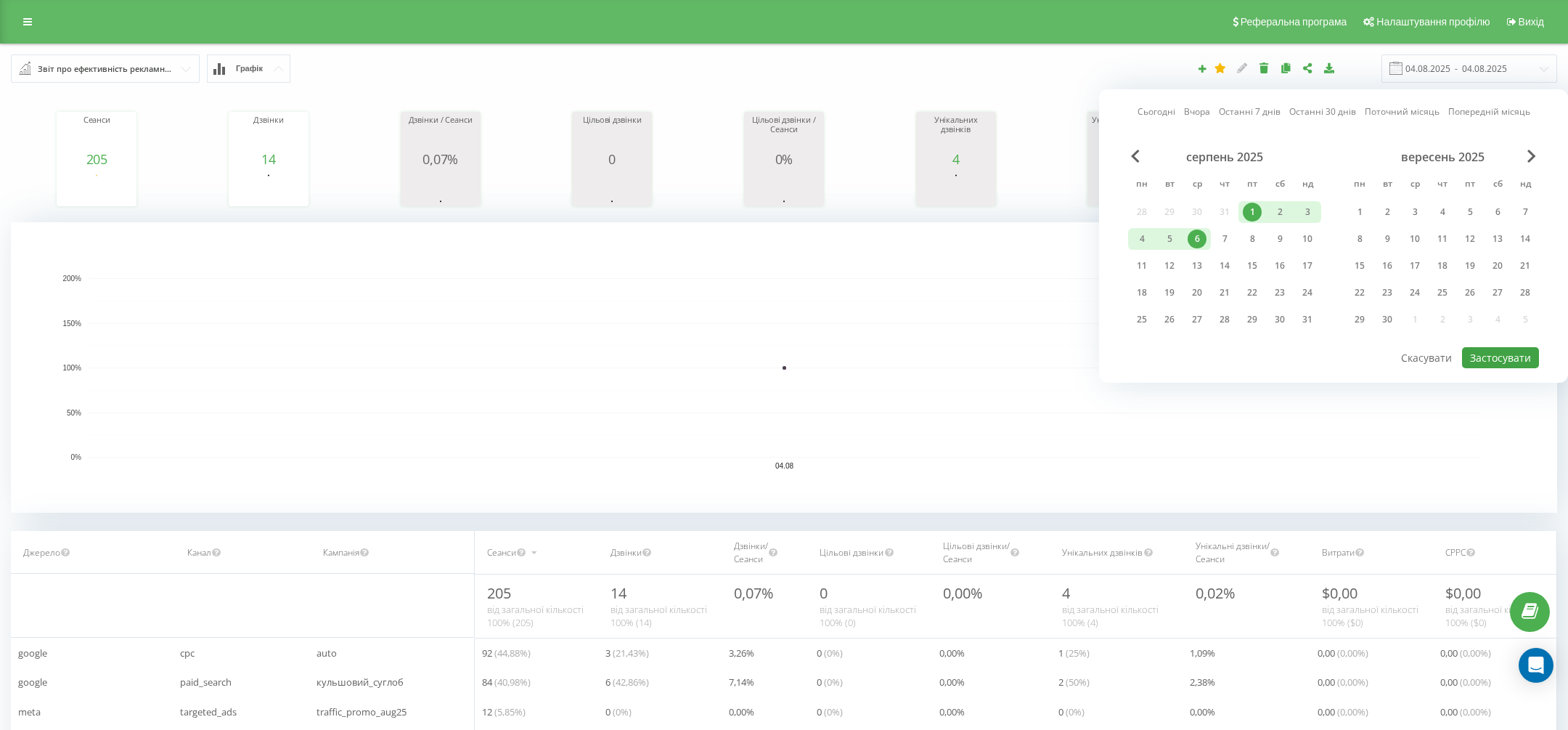 type on "01.08.2025  -  06.08.2025" 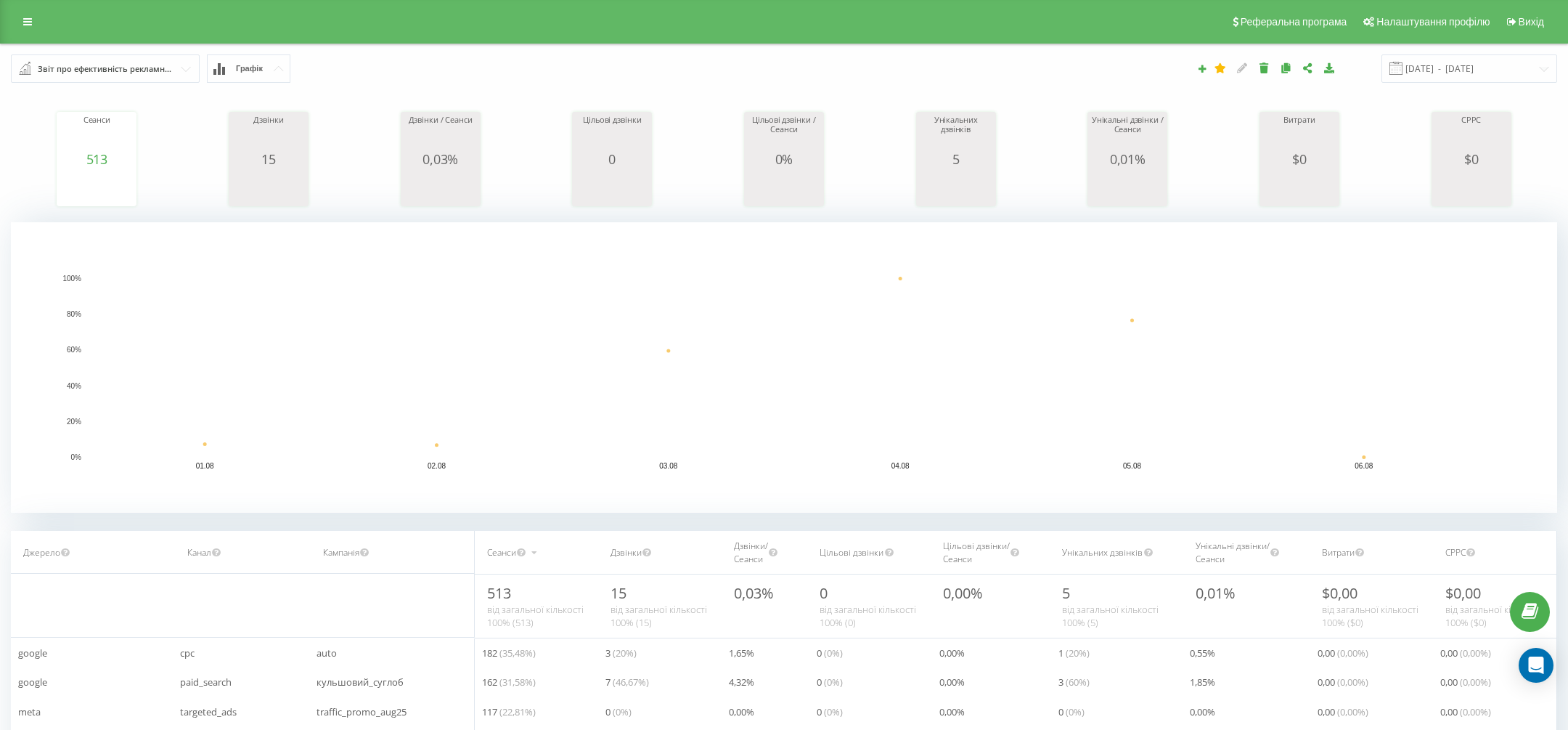 click on "Дзвінки" at bounding box center [269, 134] 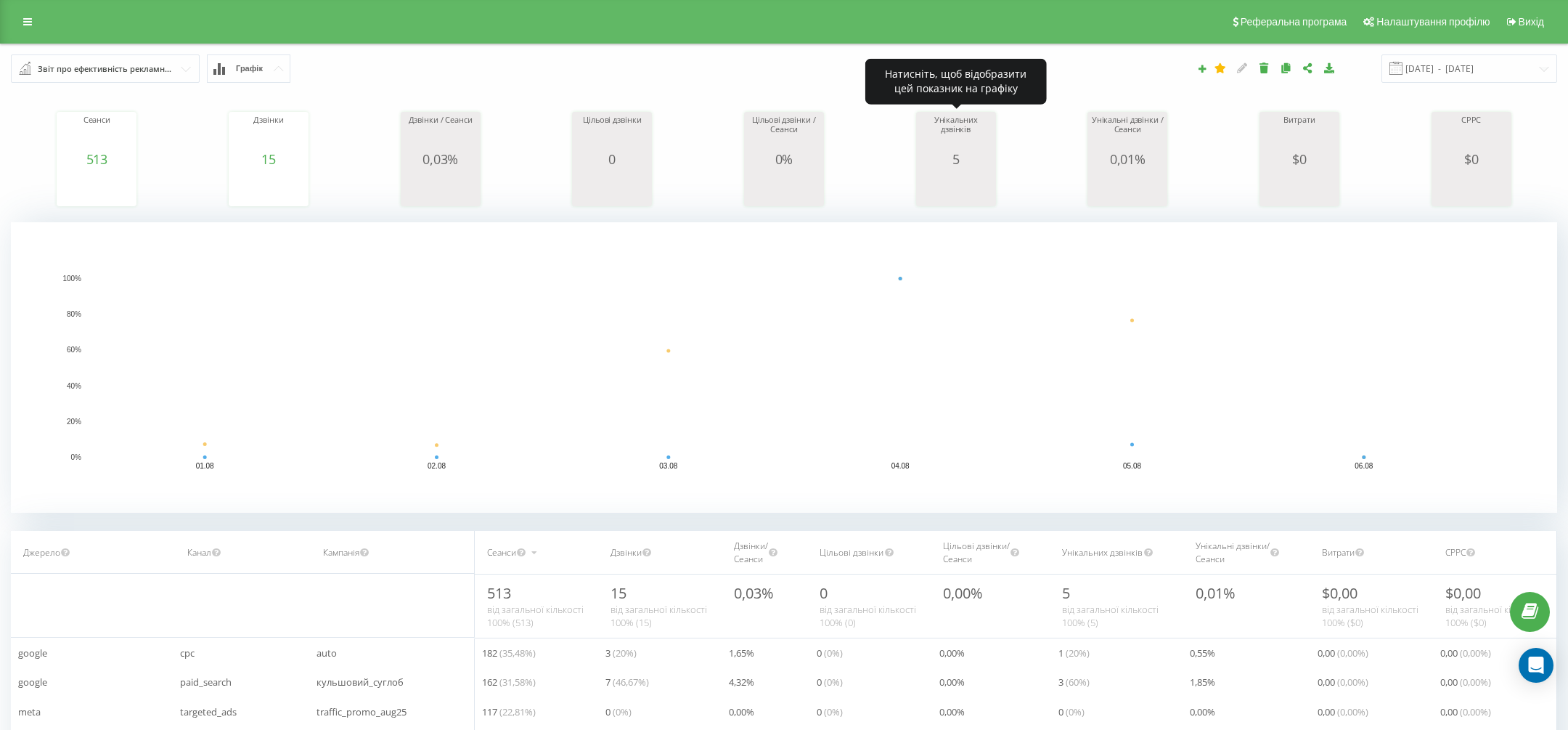 click on "5" at bounding box center [956, 159] 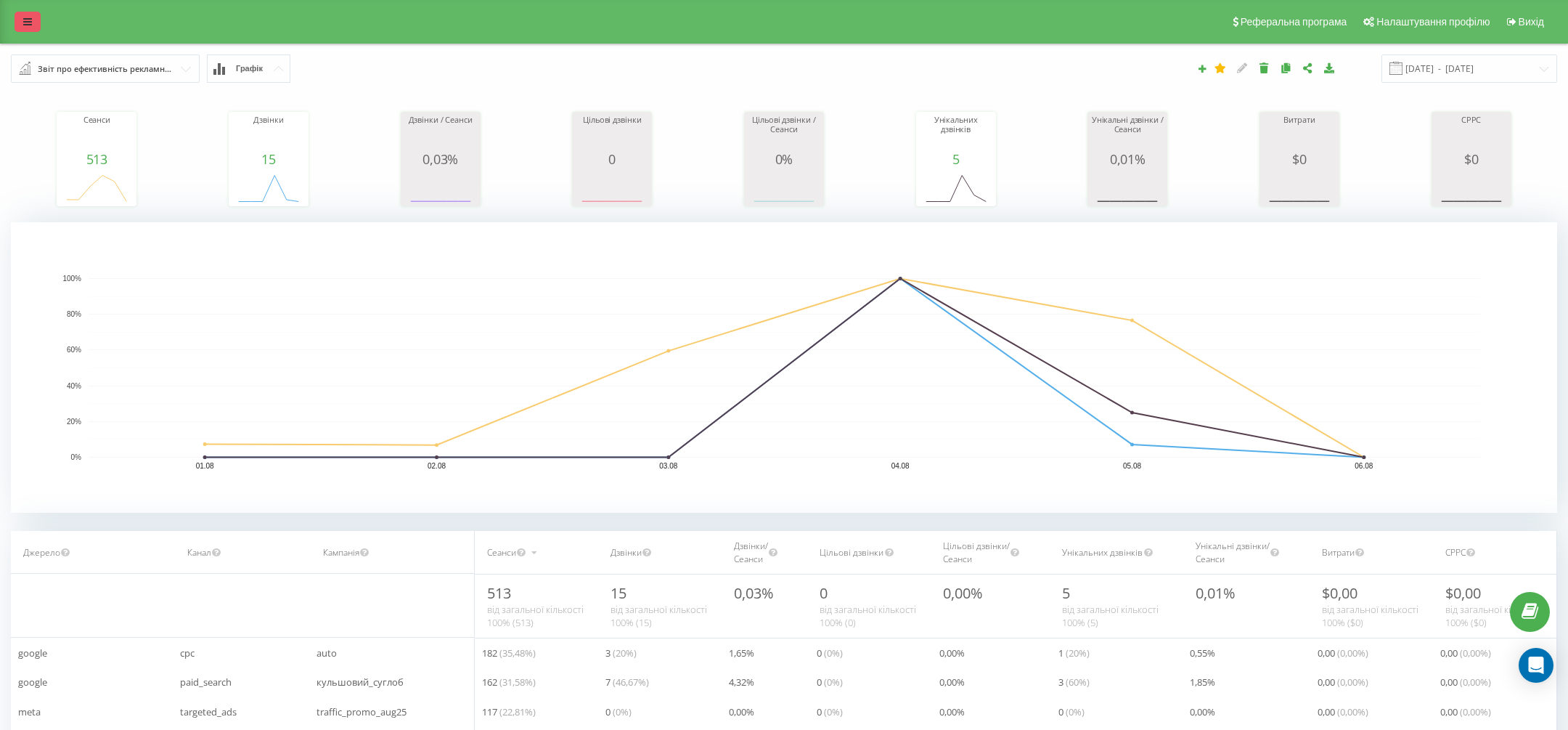 click at bounding box center (28, 22) 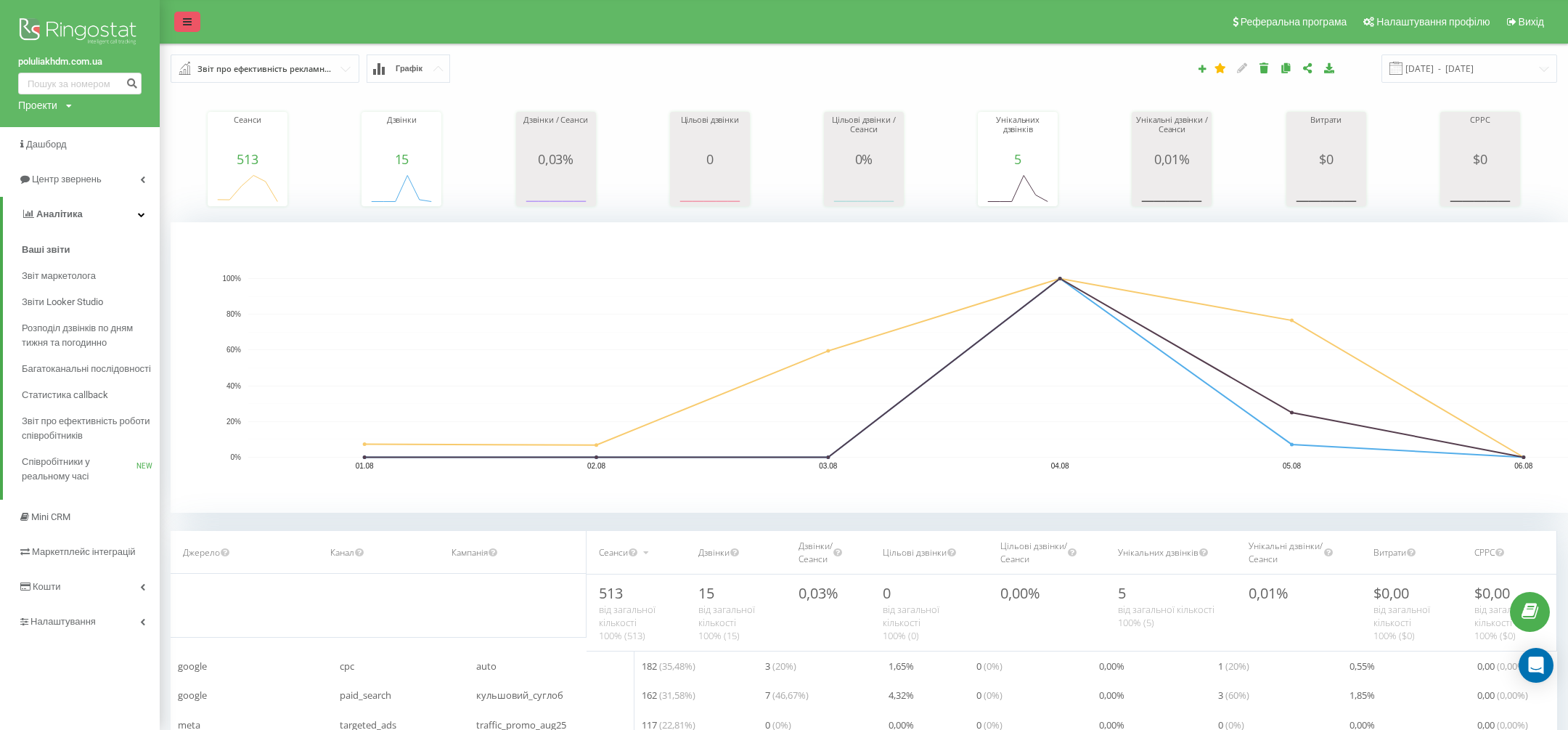 scroll, scrollTop: 43, scrollLeft: 126, axis: both 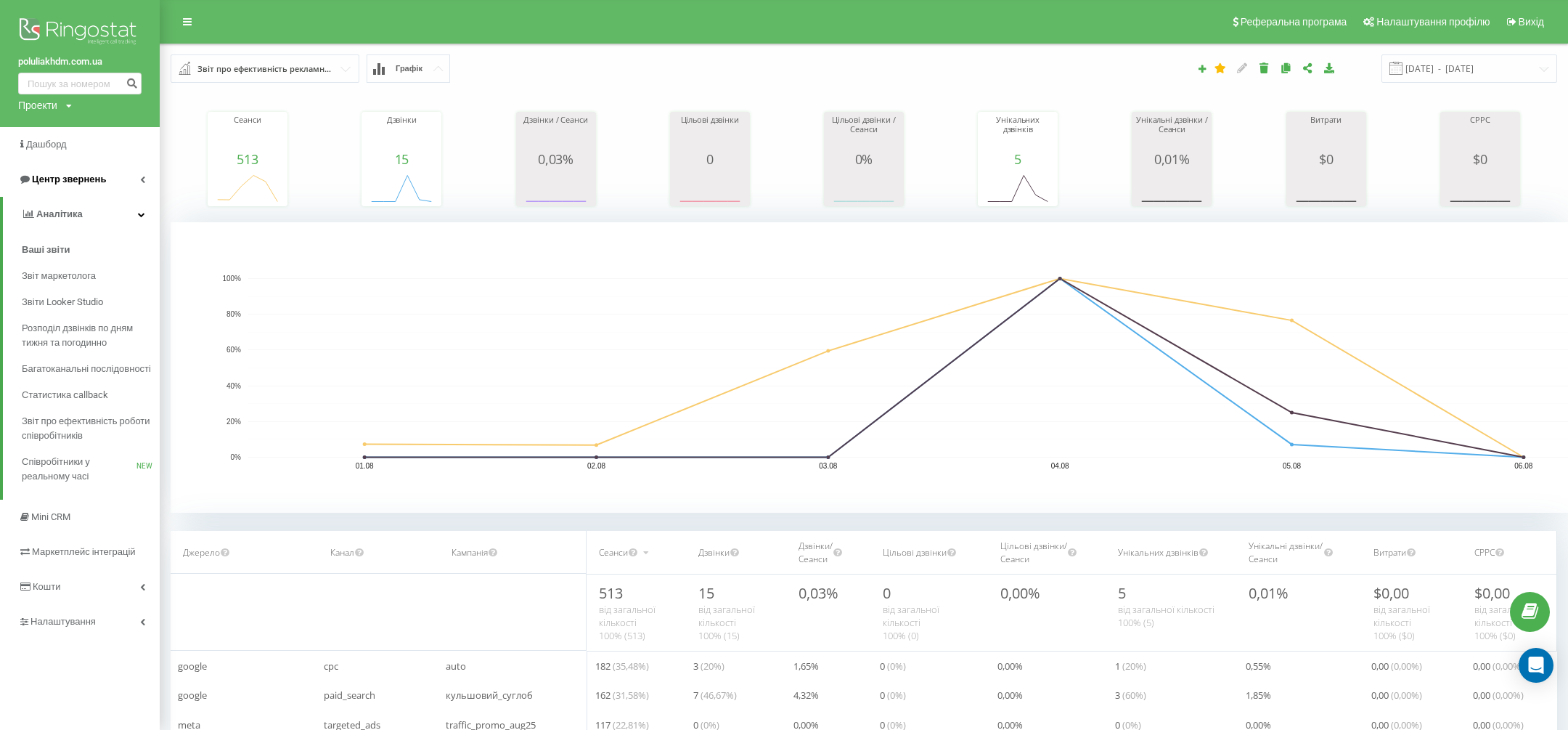 click on "Центр звернень" at bounding box center (69, 179) 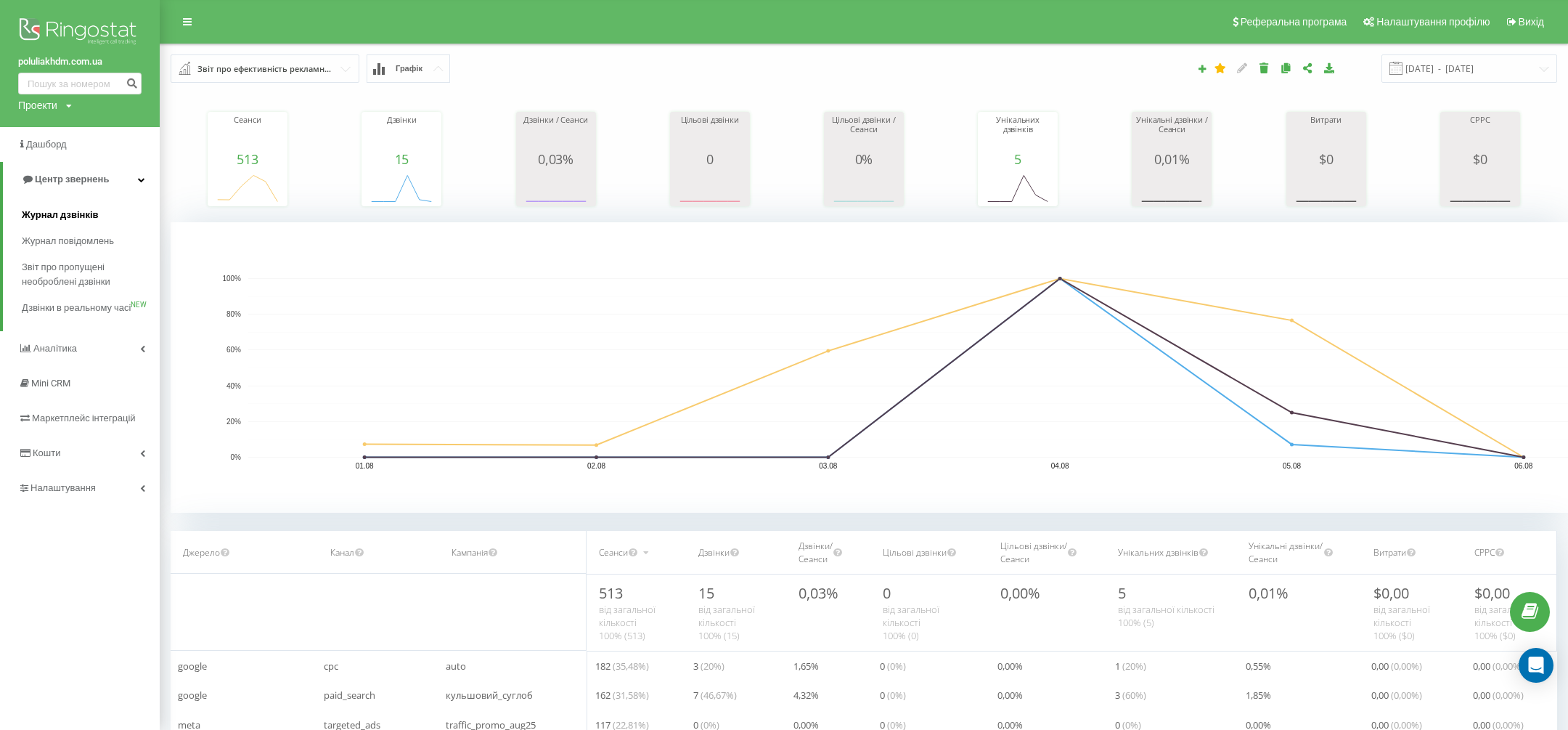 click on "Журнал дзвінків" at bounding box center (91, 215) 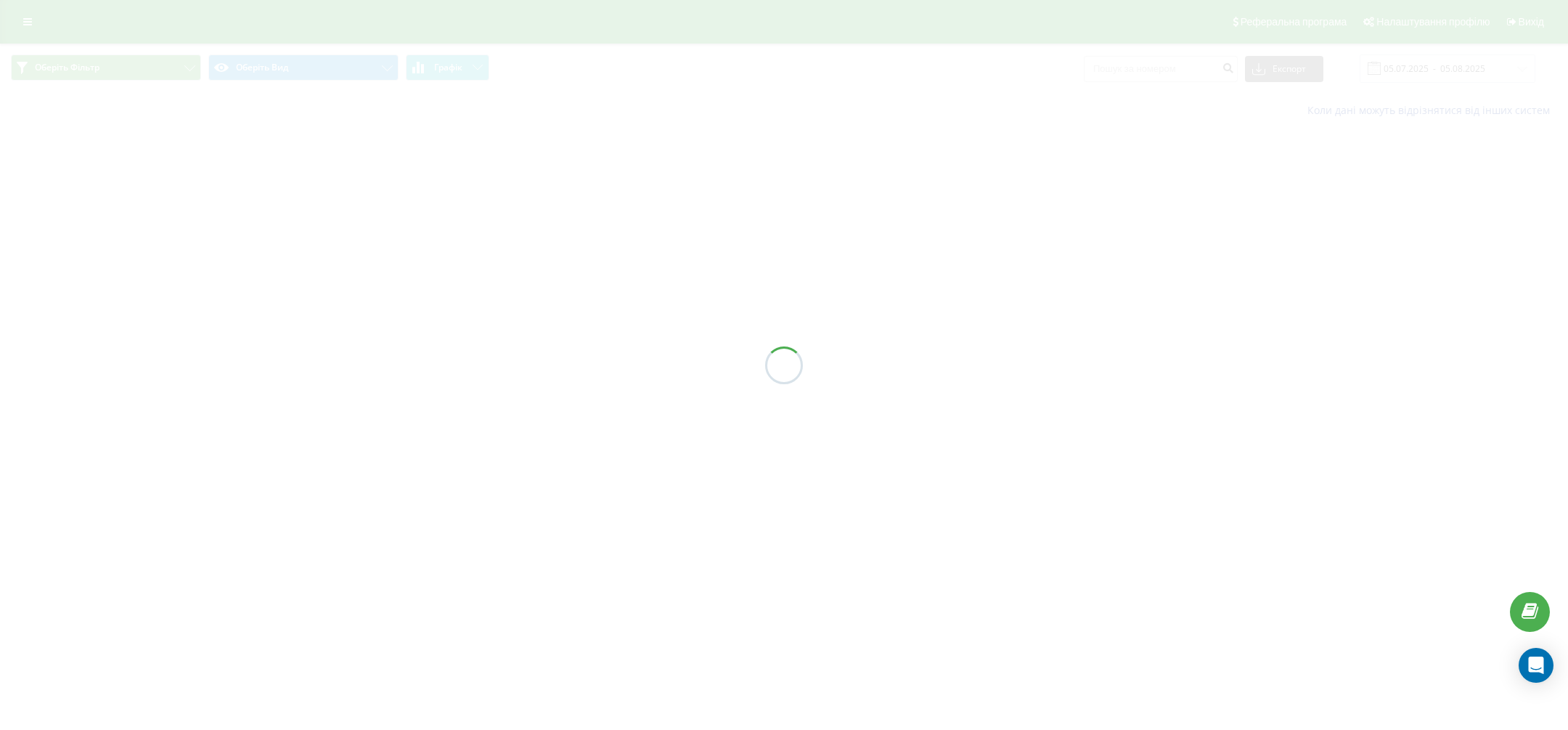 scroll, scrollTop: 0, scrollLeft: 0, axis: both 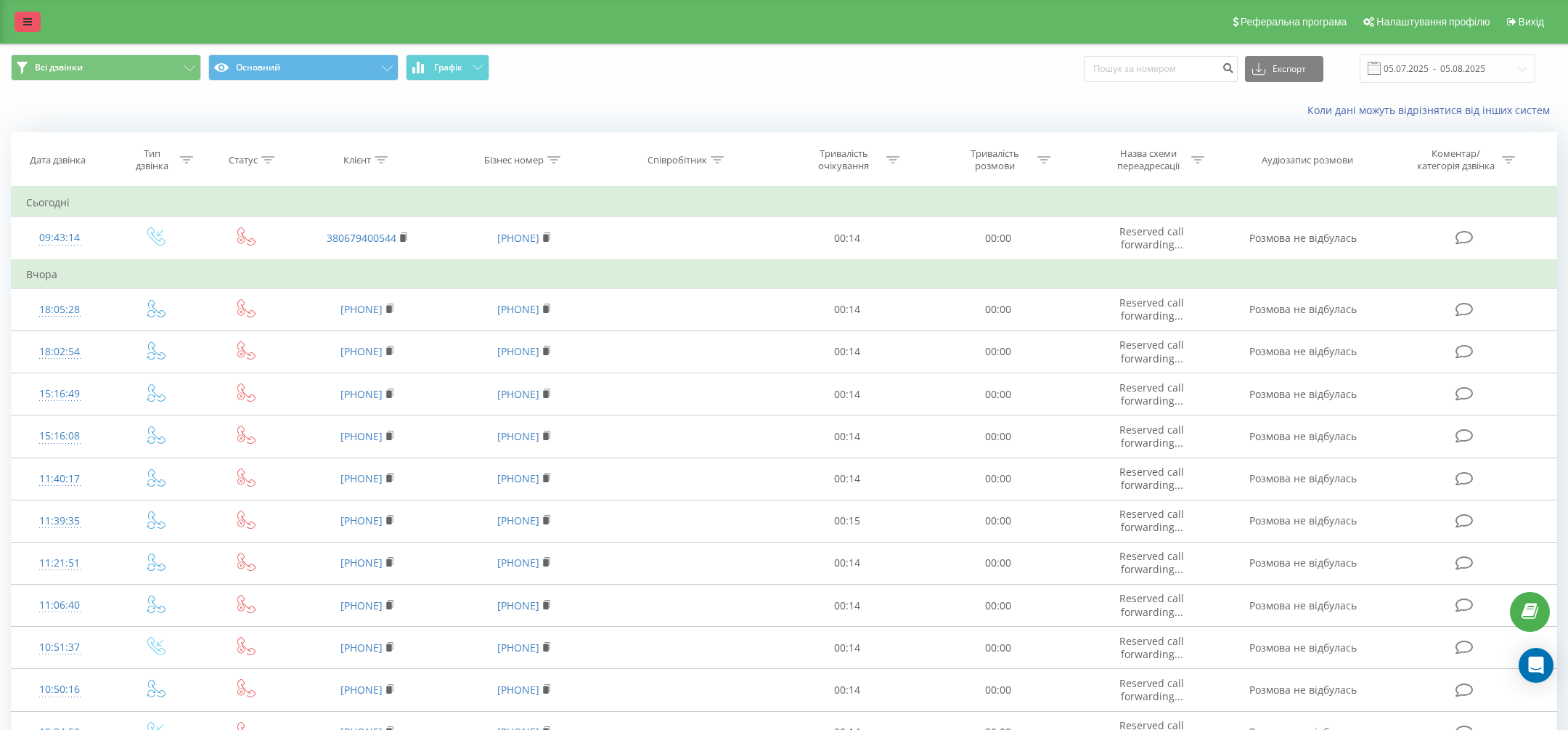 click at bounding box center [28, 22] 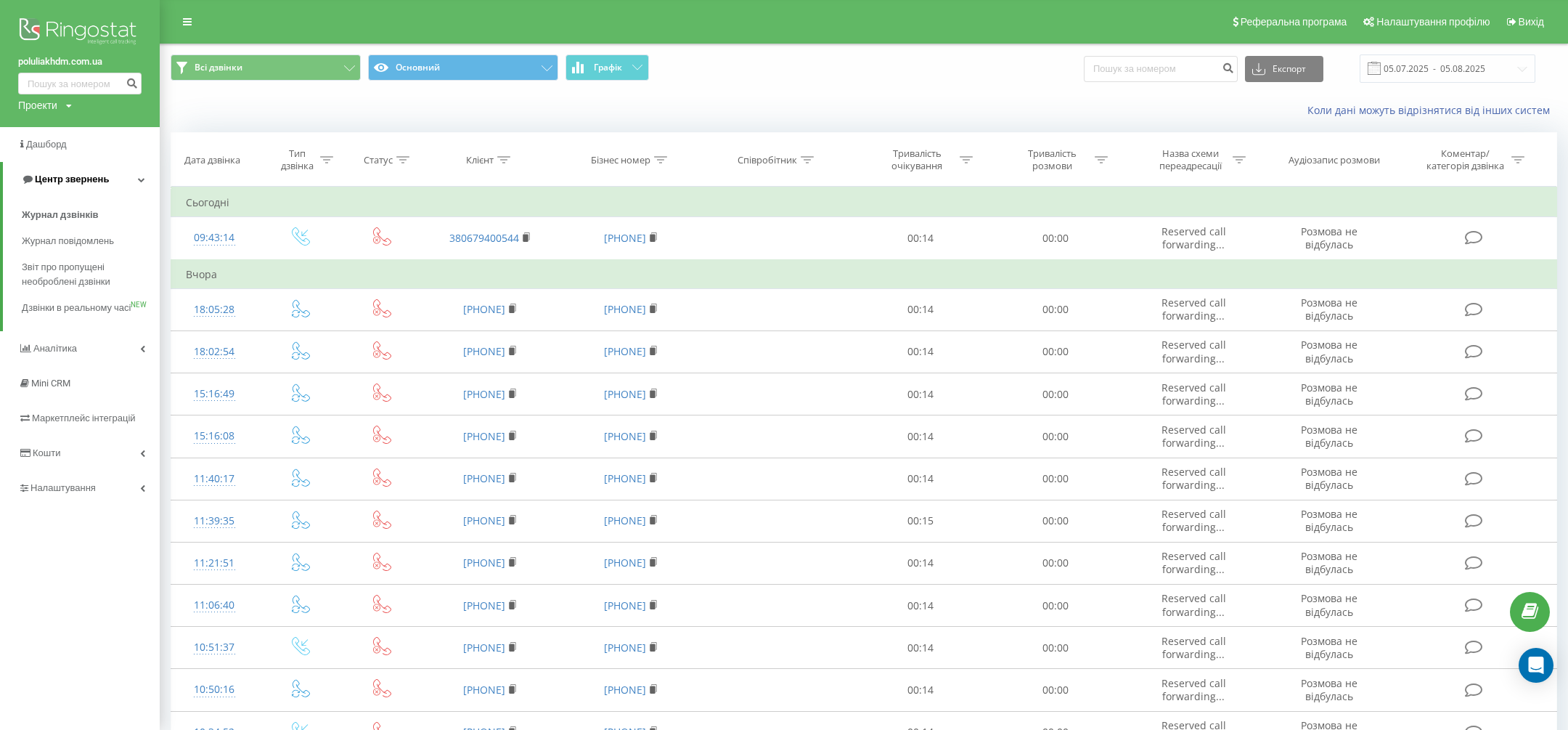click on "Центр звернень" at bounding box center [72, 179] 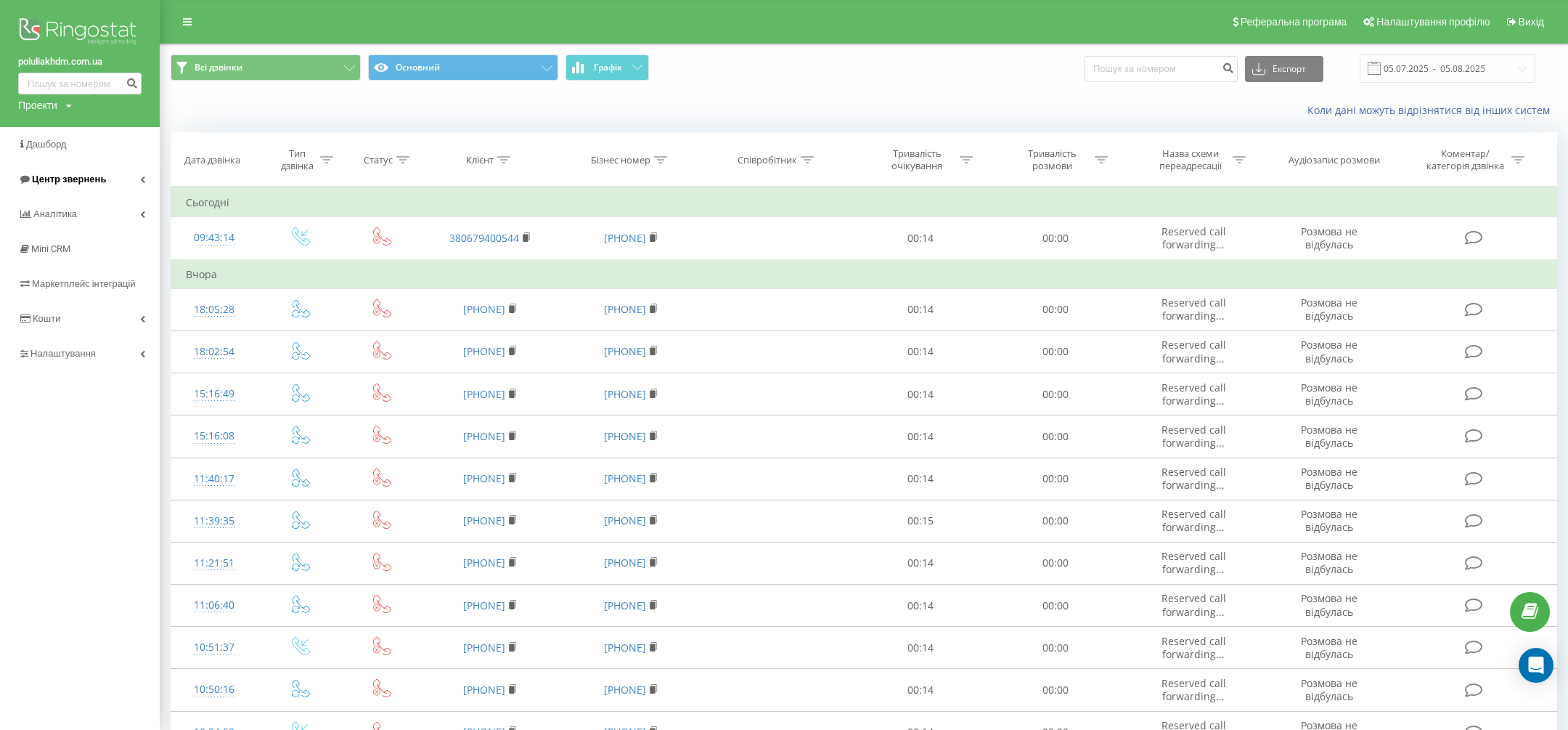 click on "Центр звернень" at bounding box center [62, 179] 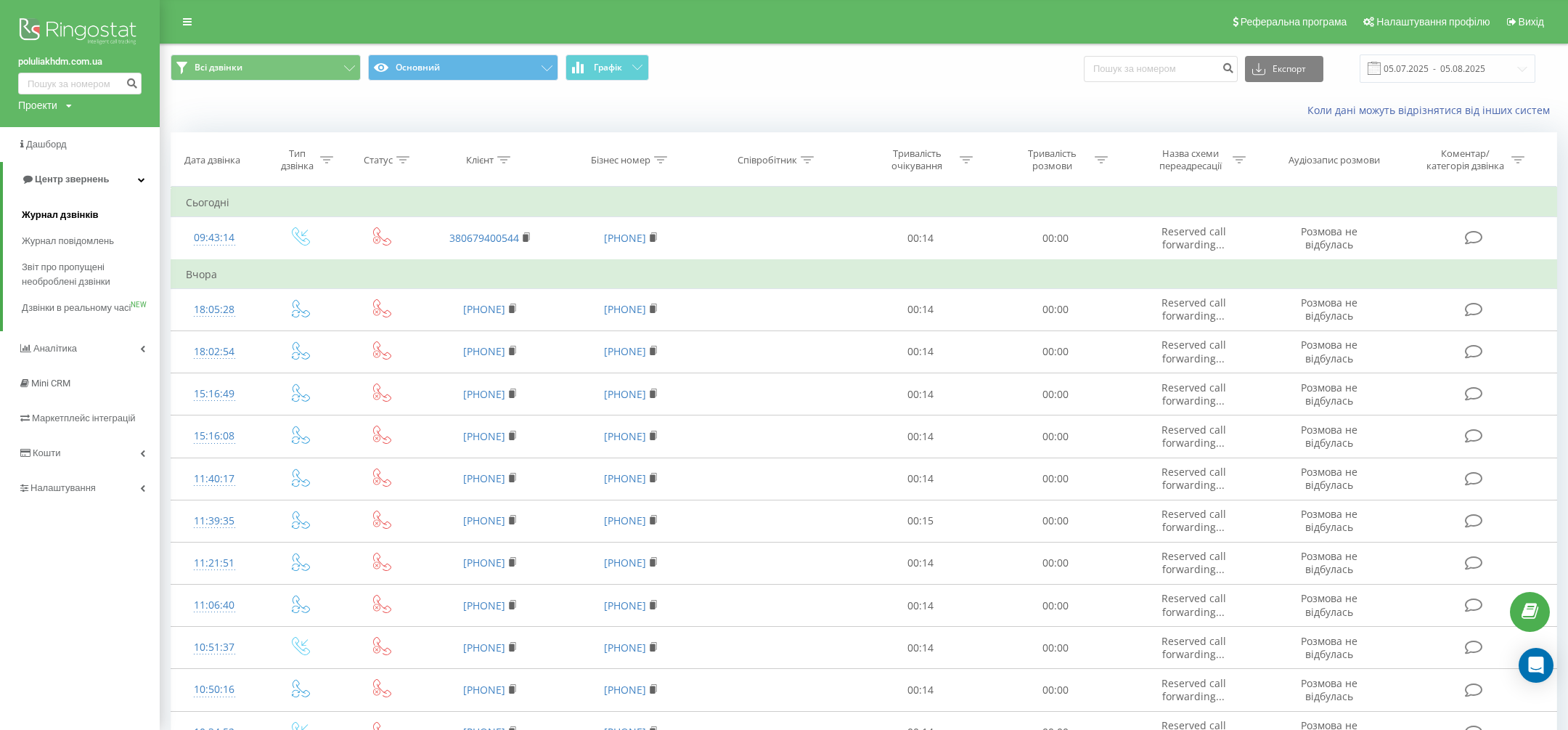 click on "Журнал дзвінків" at bounding box center [60, 215] 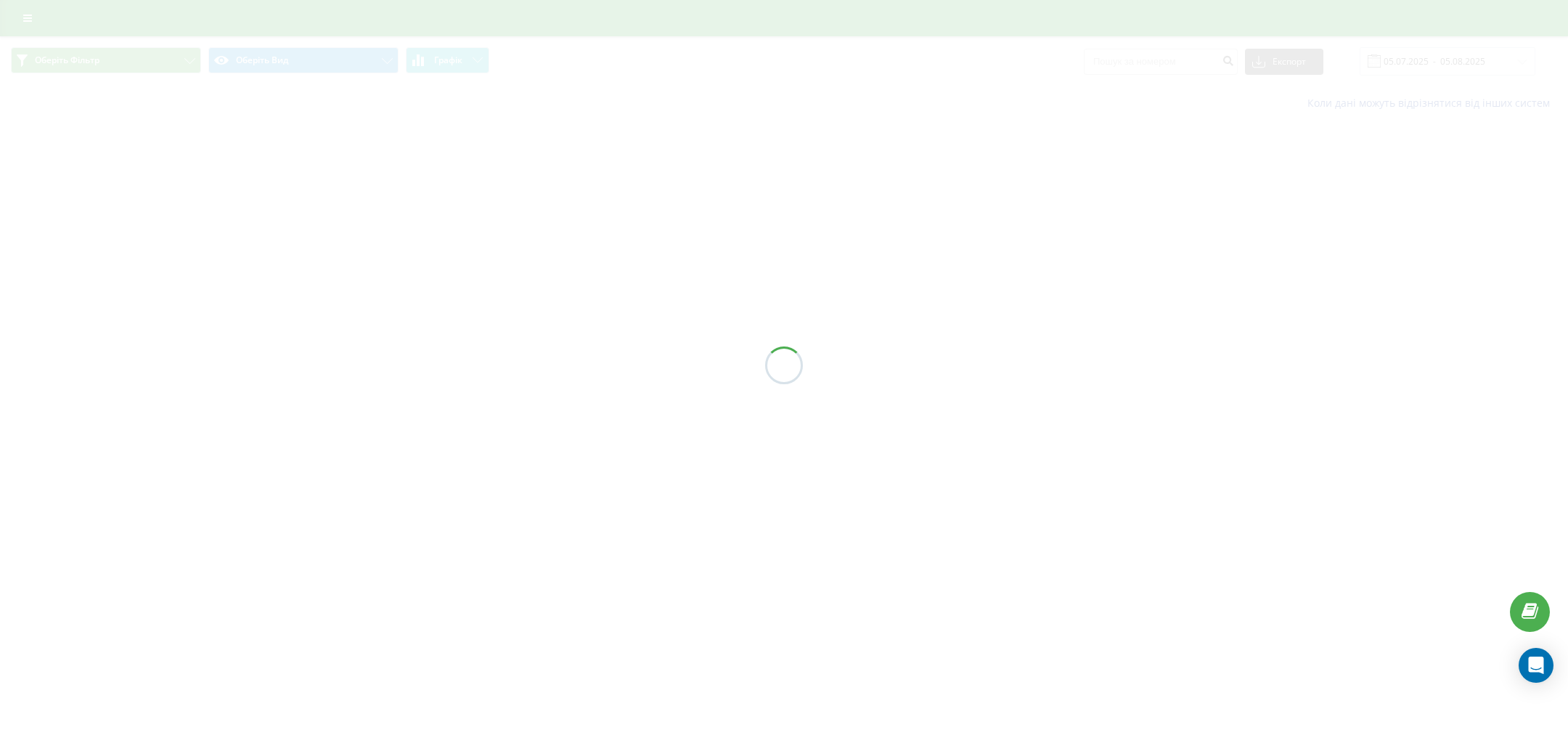 scroll, scrollTop: 0, scrollLeft: 0, axis: both 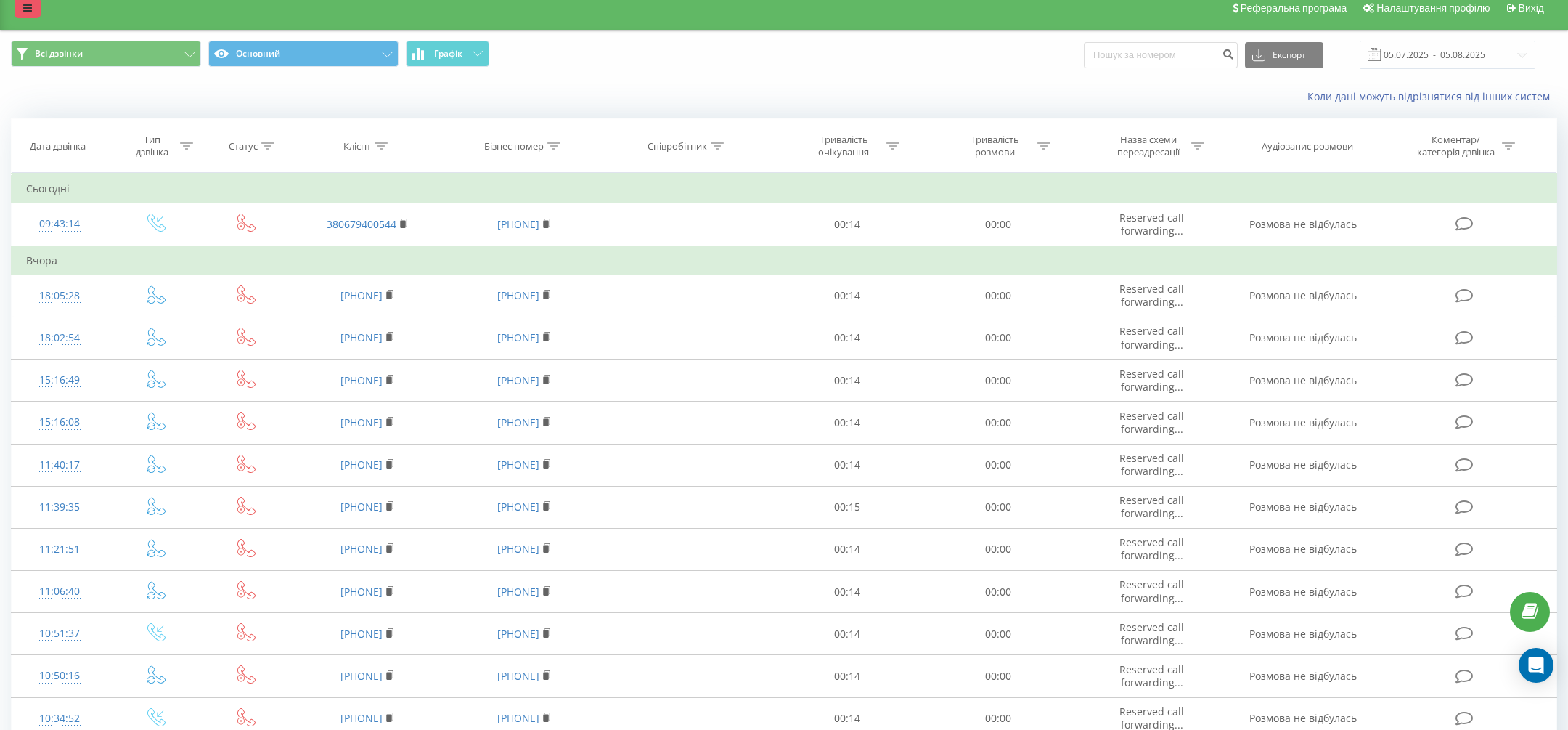 click at bounding box center (28, 8) 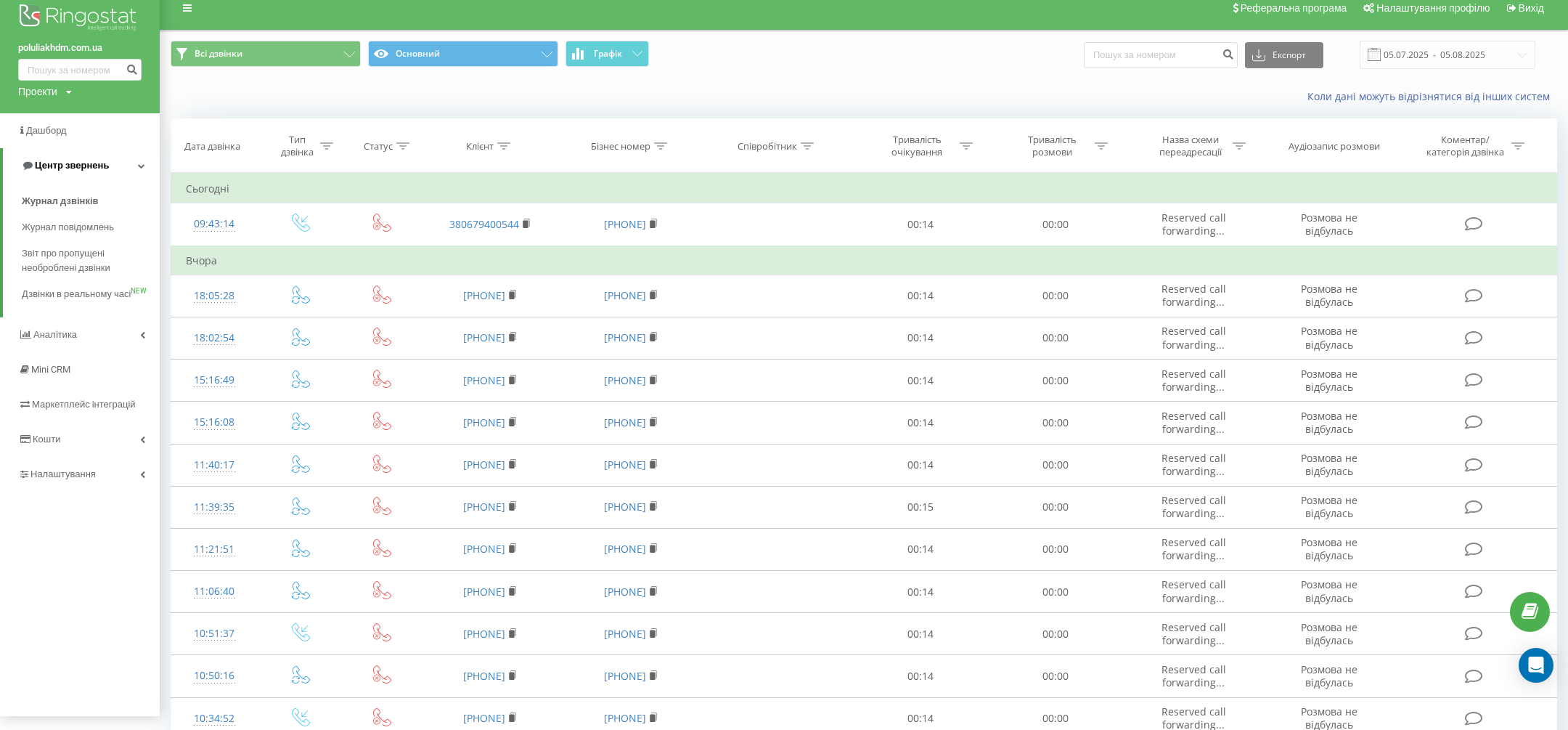 click on "Центр звернень" at bounding box center [72, 165] 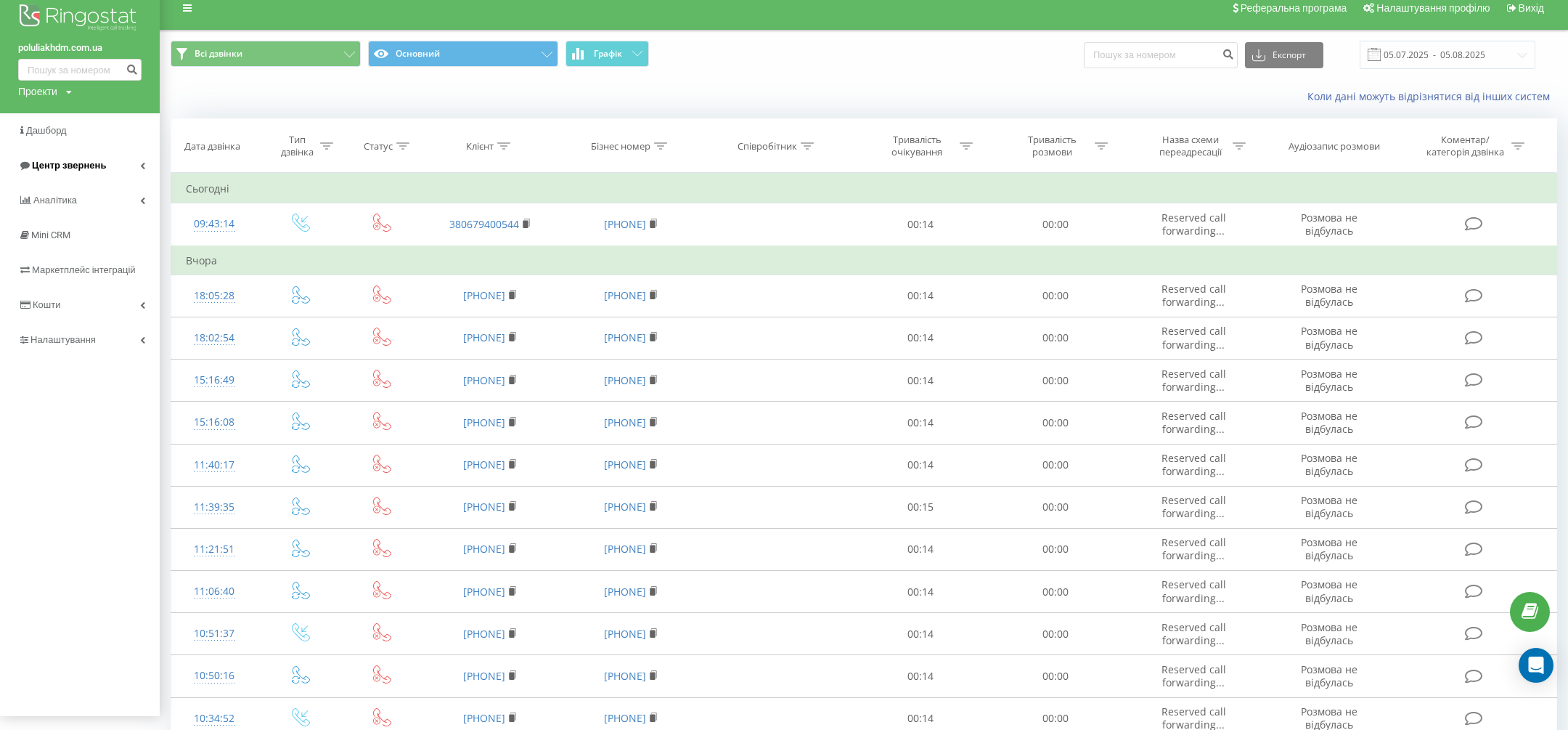 click on "Центр звернень" at bounding box center [62, 166] 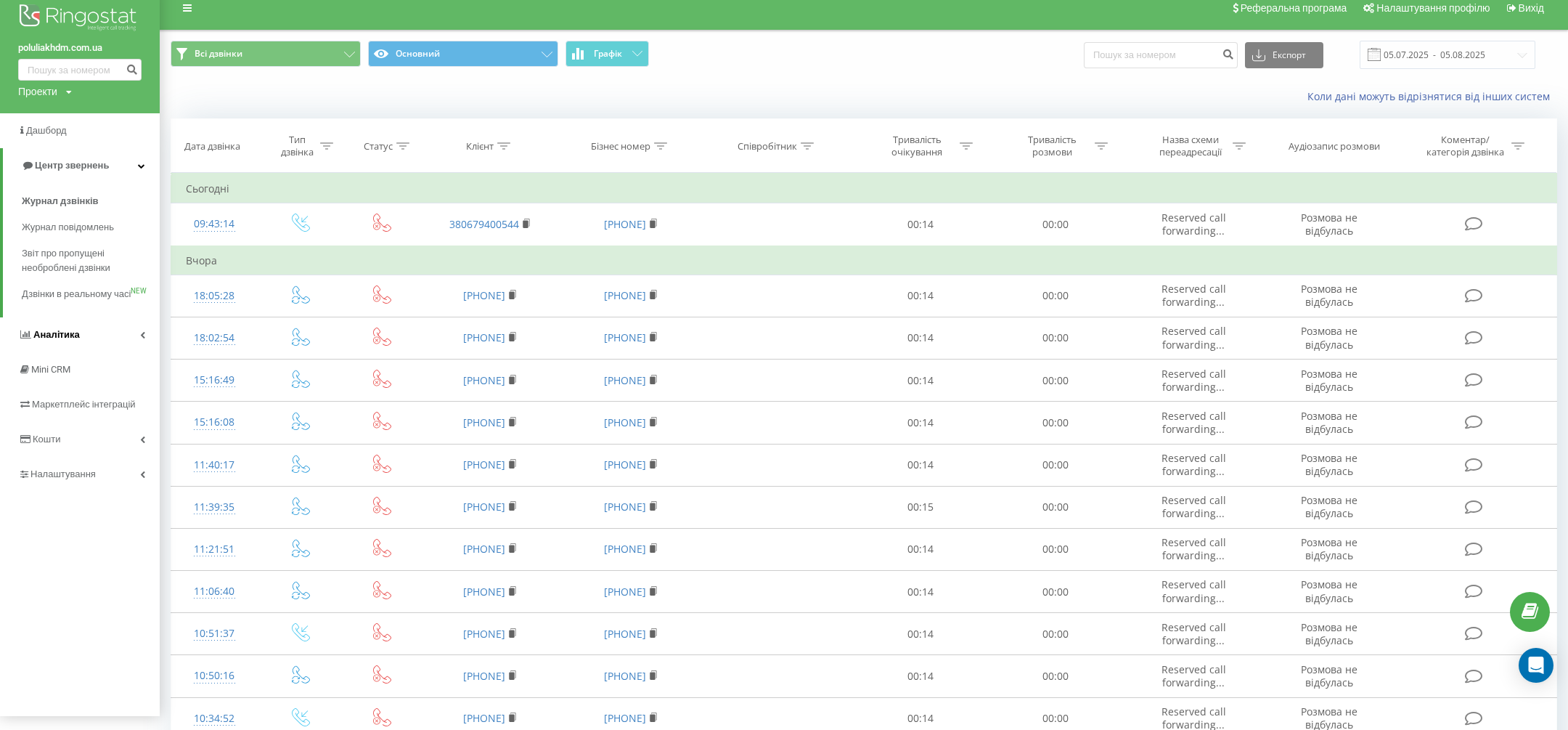 click on "Аналiтика" at bounding box center (57, 334) 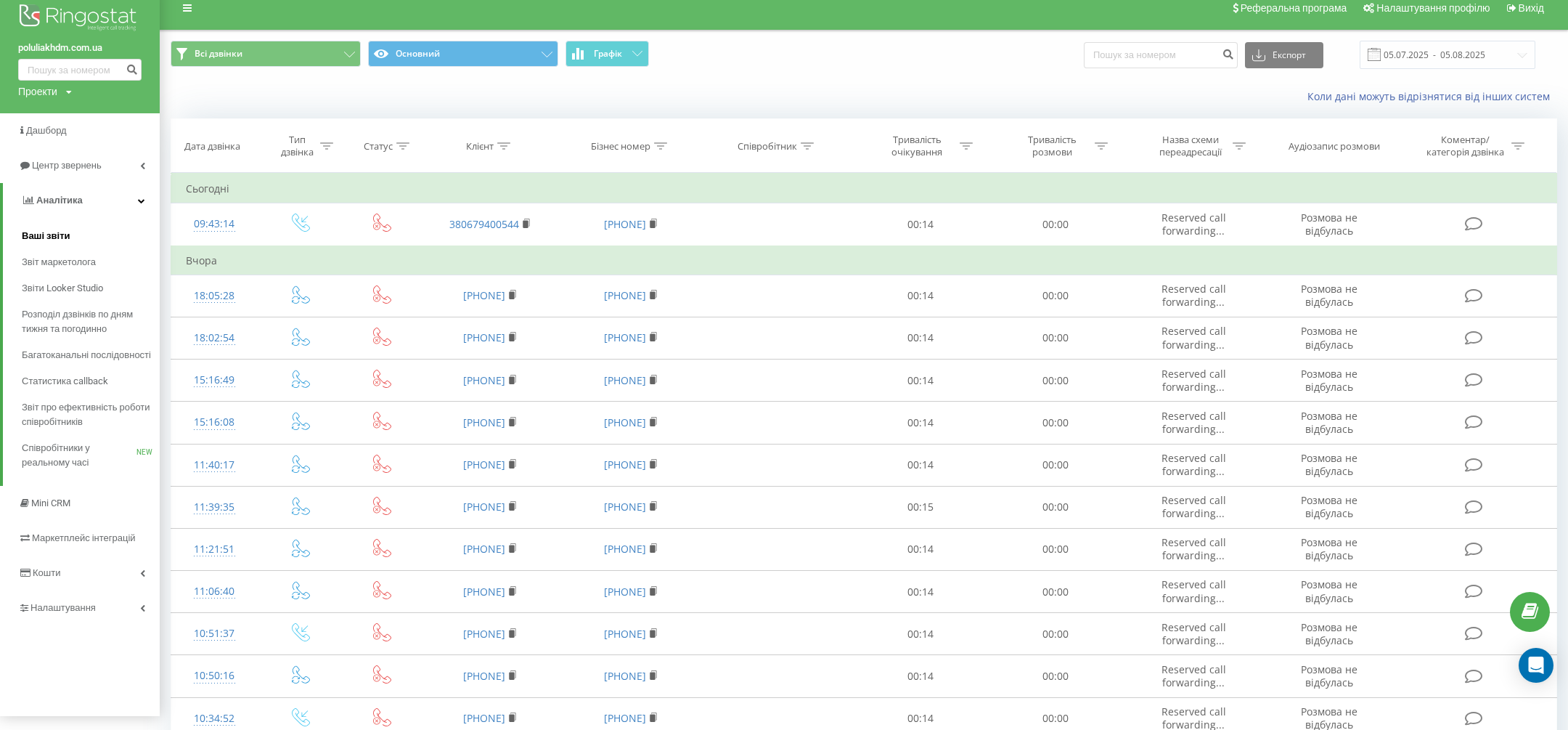 click on "Ваші звіти" at bounding box center [46, 236] 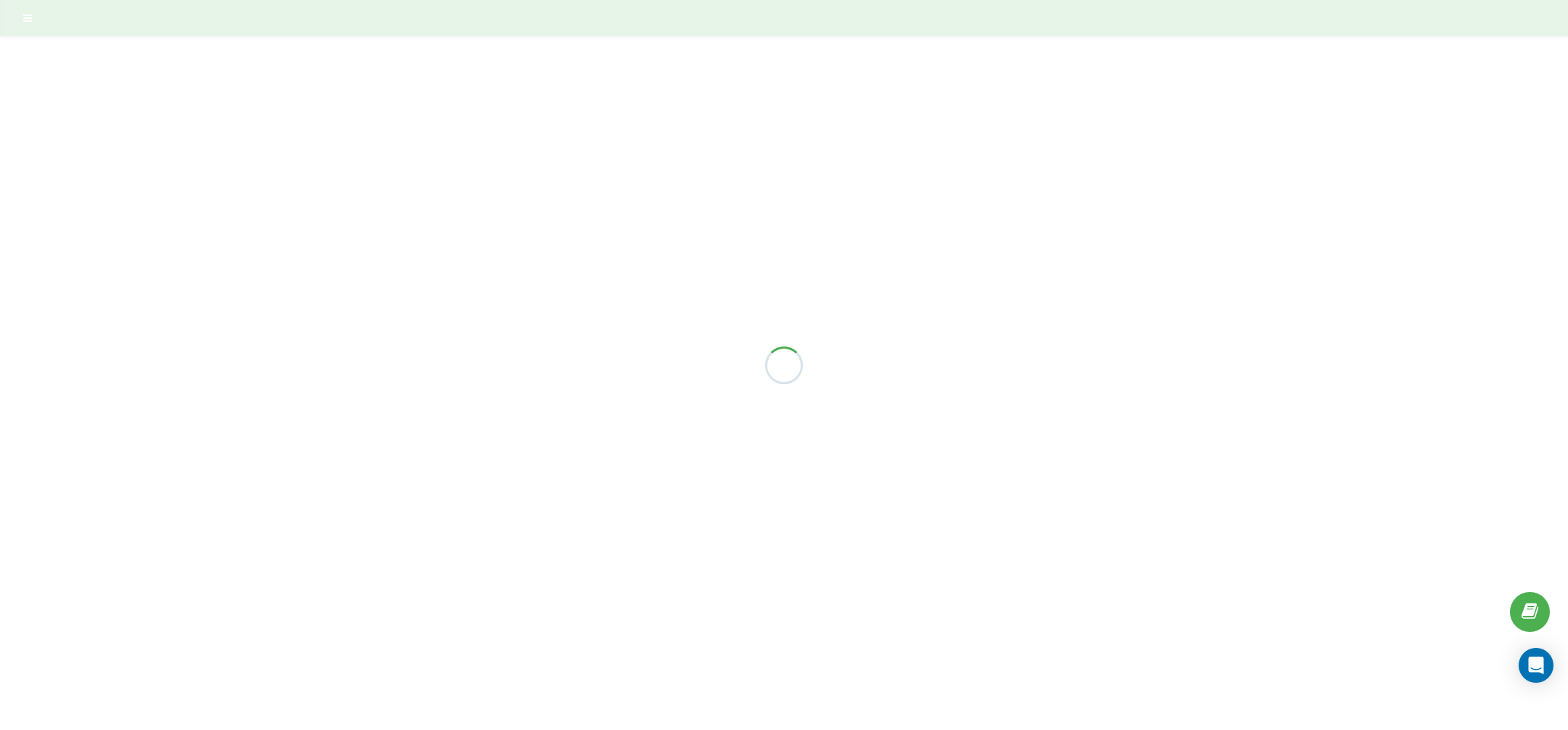 scroll, scrollTop: 0, scrollLeft: 0, axis: both 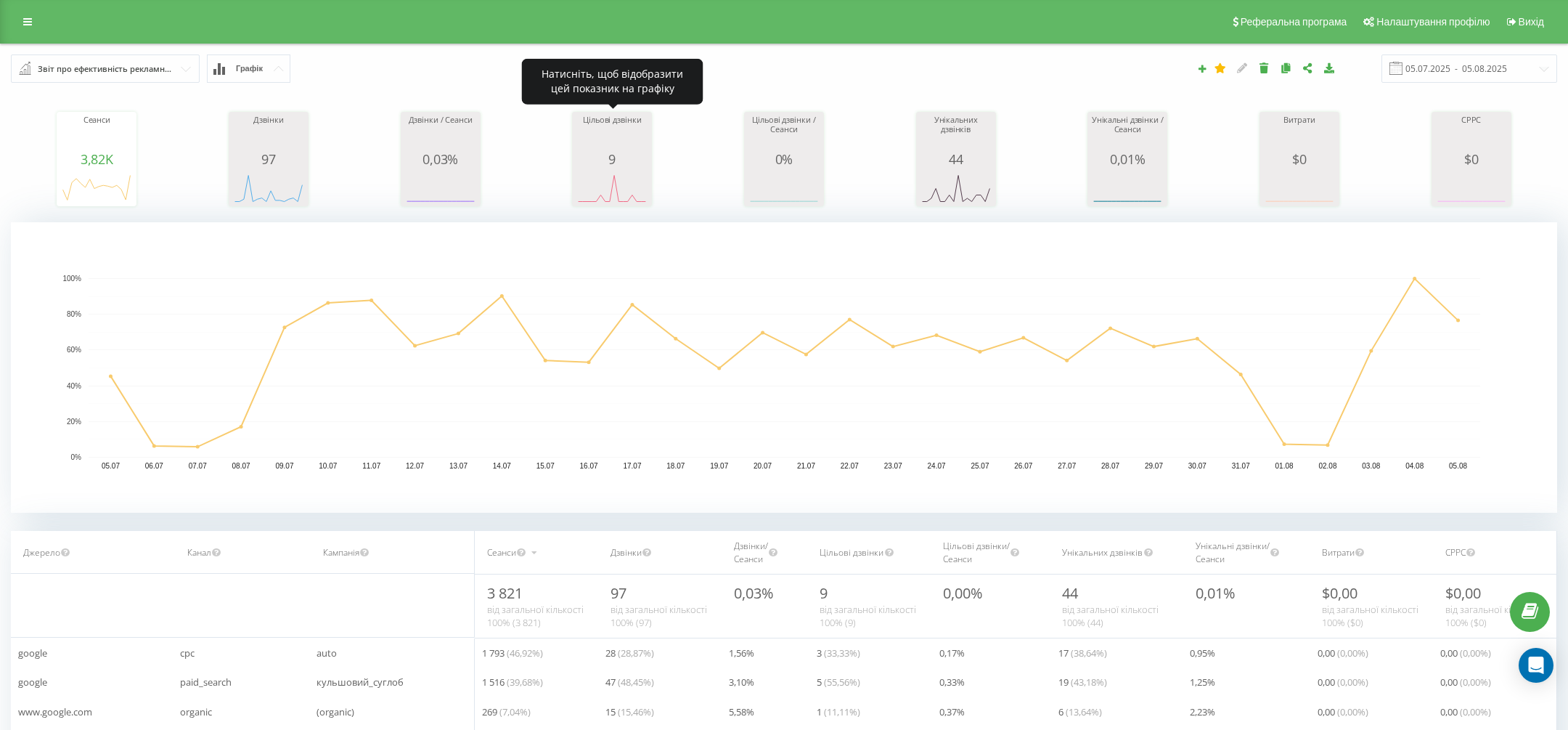 click 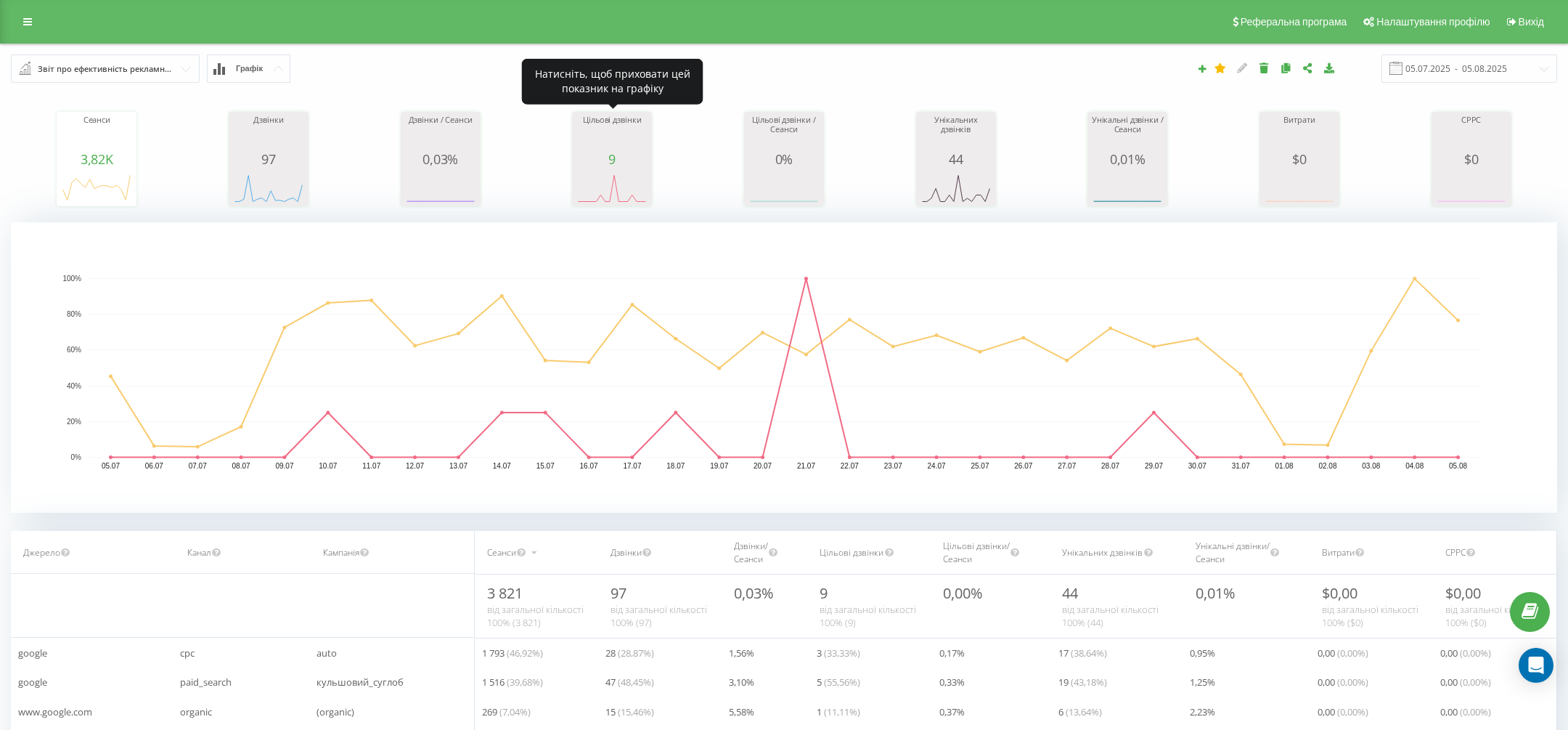 click on "9" at bounding box center (612, 159) 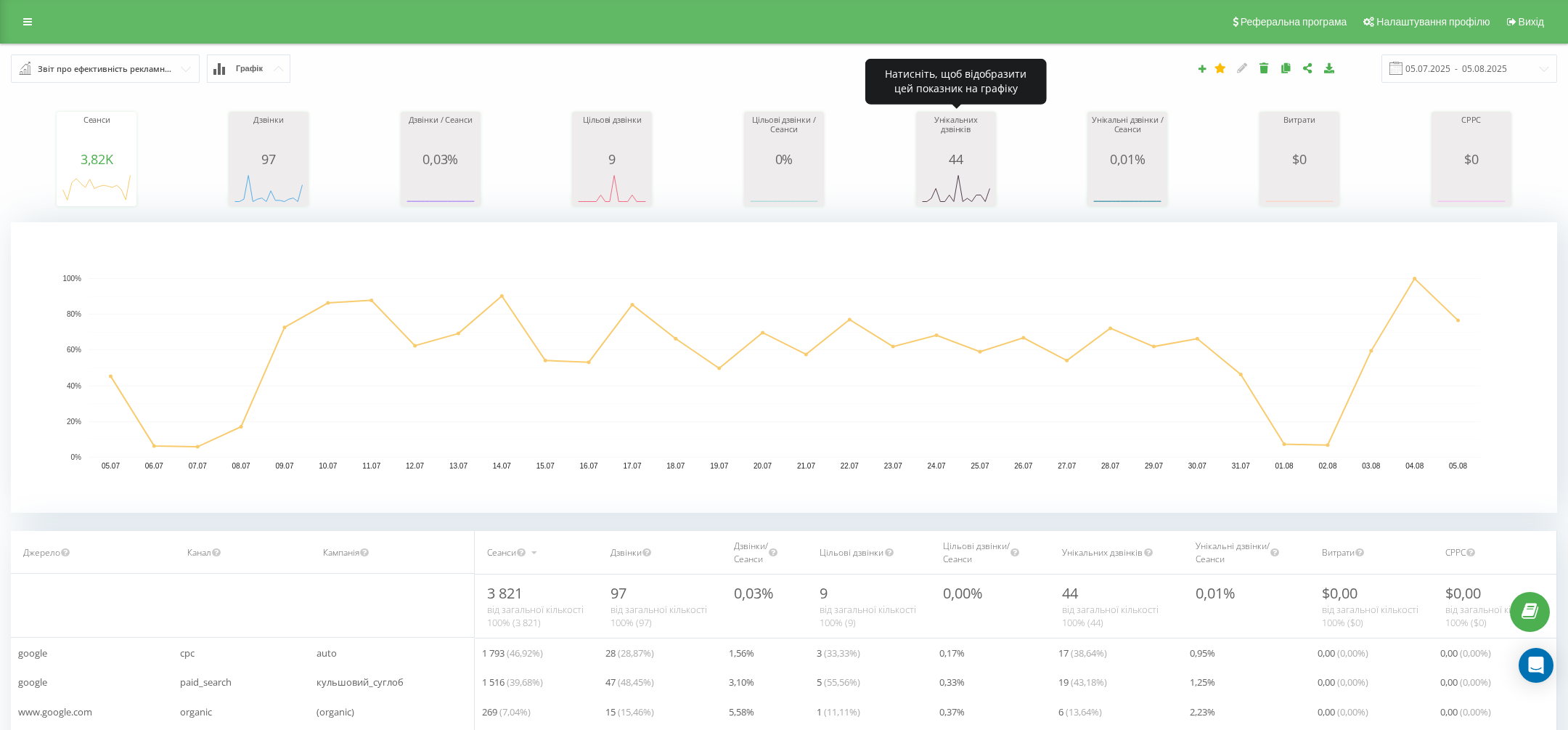 click 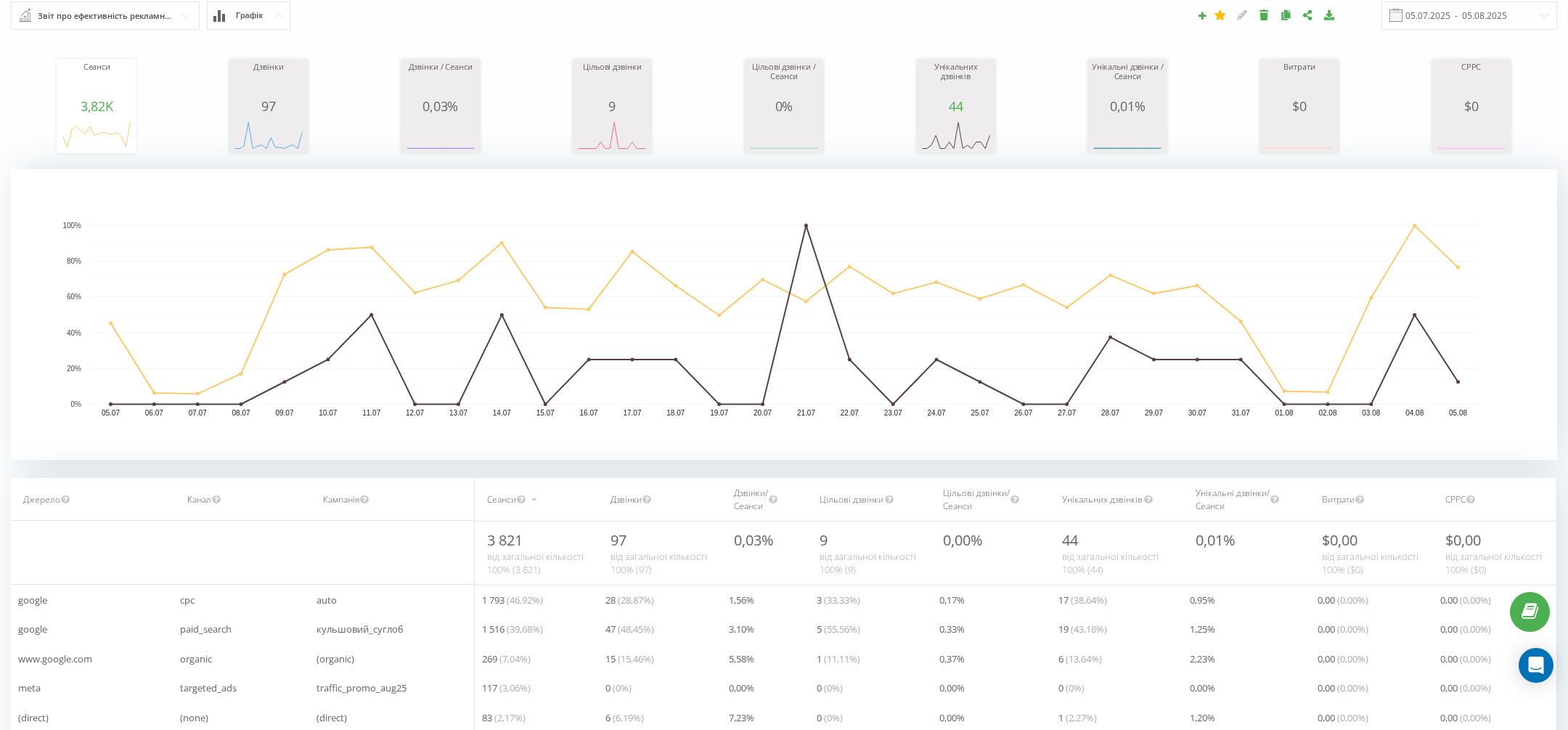click on "97" at bounding box center [269, 106] 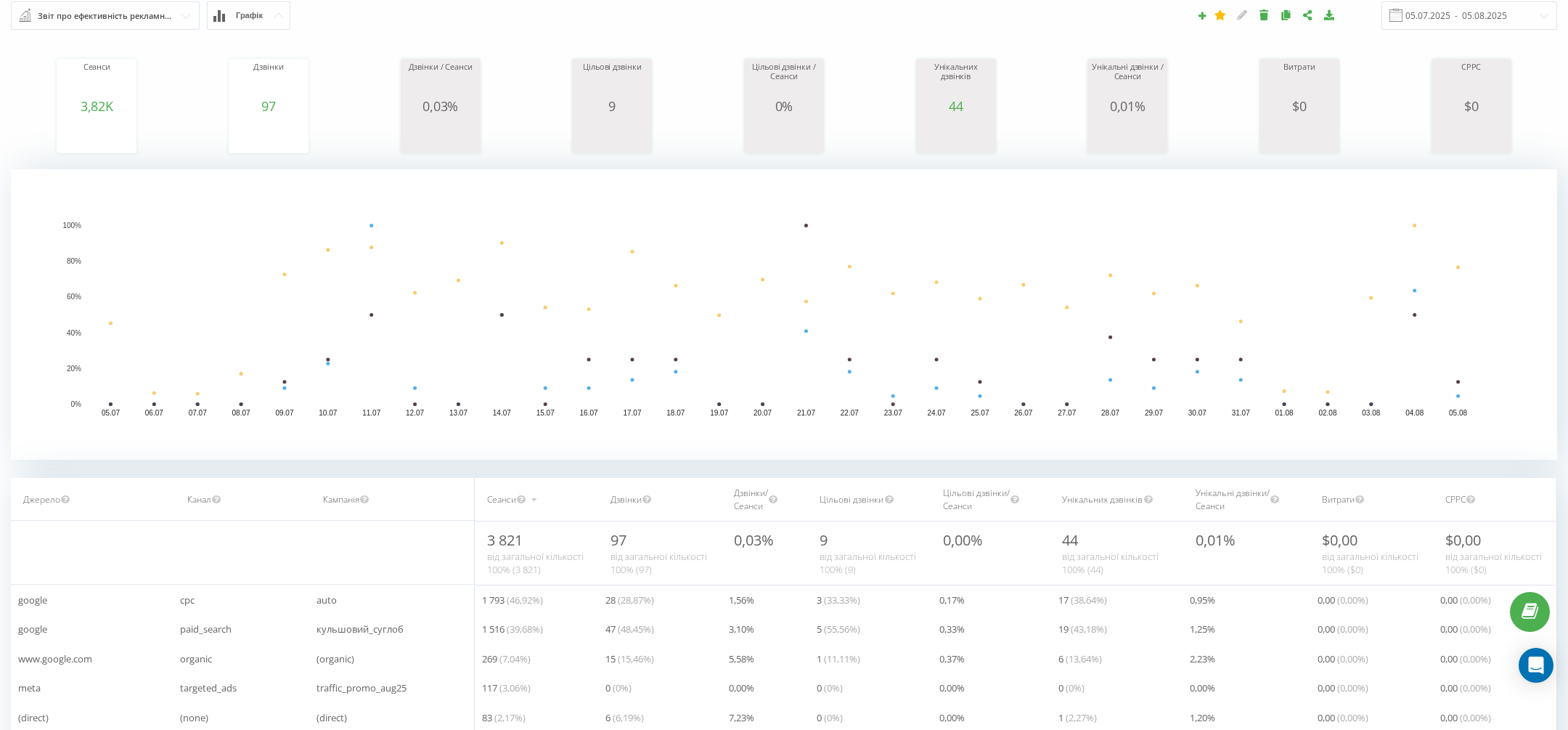 scroll, scrollTop: 0, scrollLeft: 0, axis: both 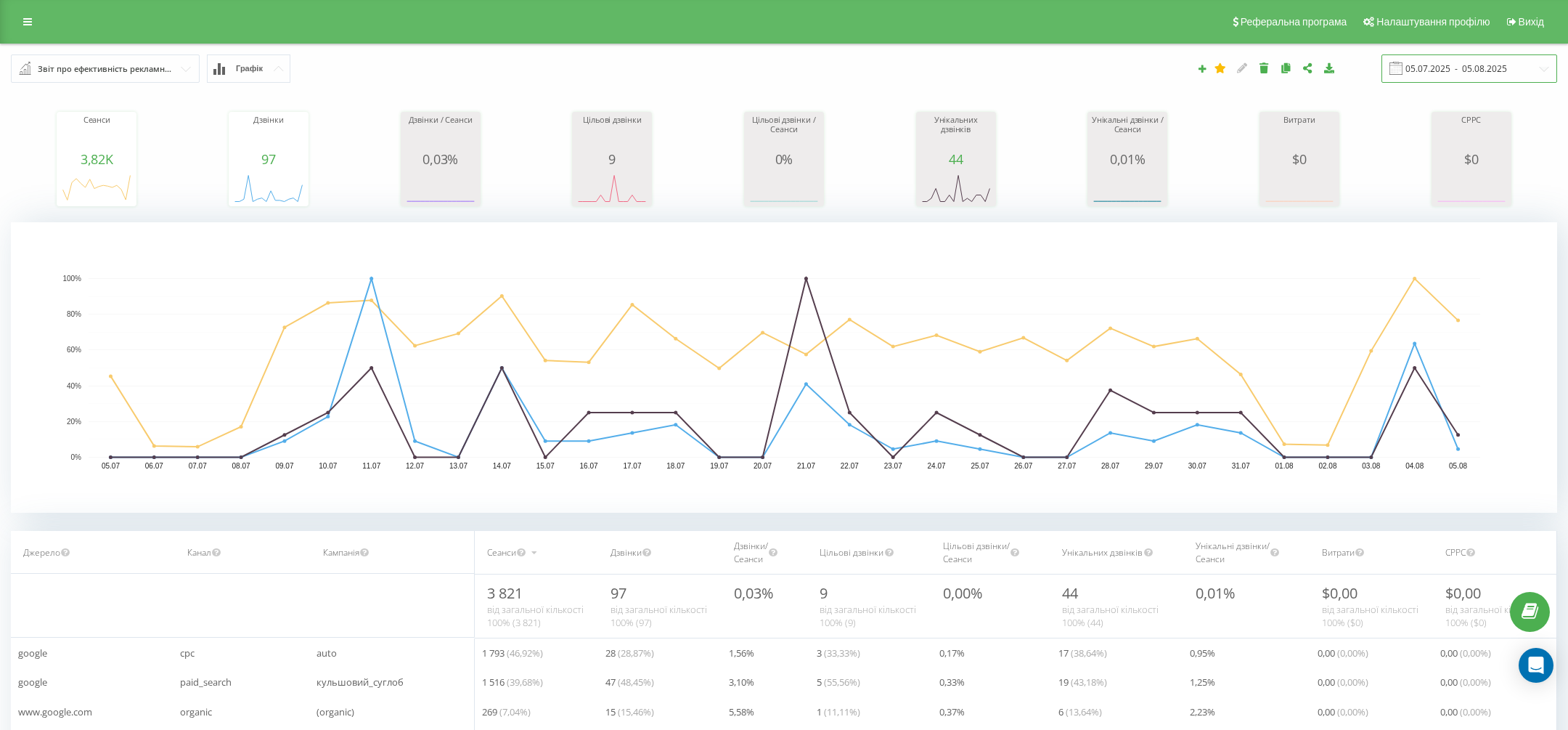 click on "05.07.2025  -  05.08.2025" at bounding box center [1469, 68] 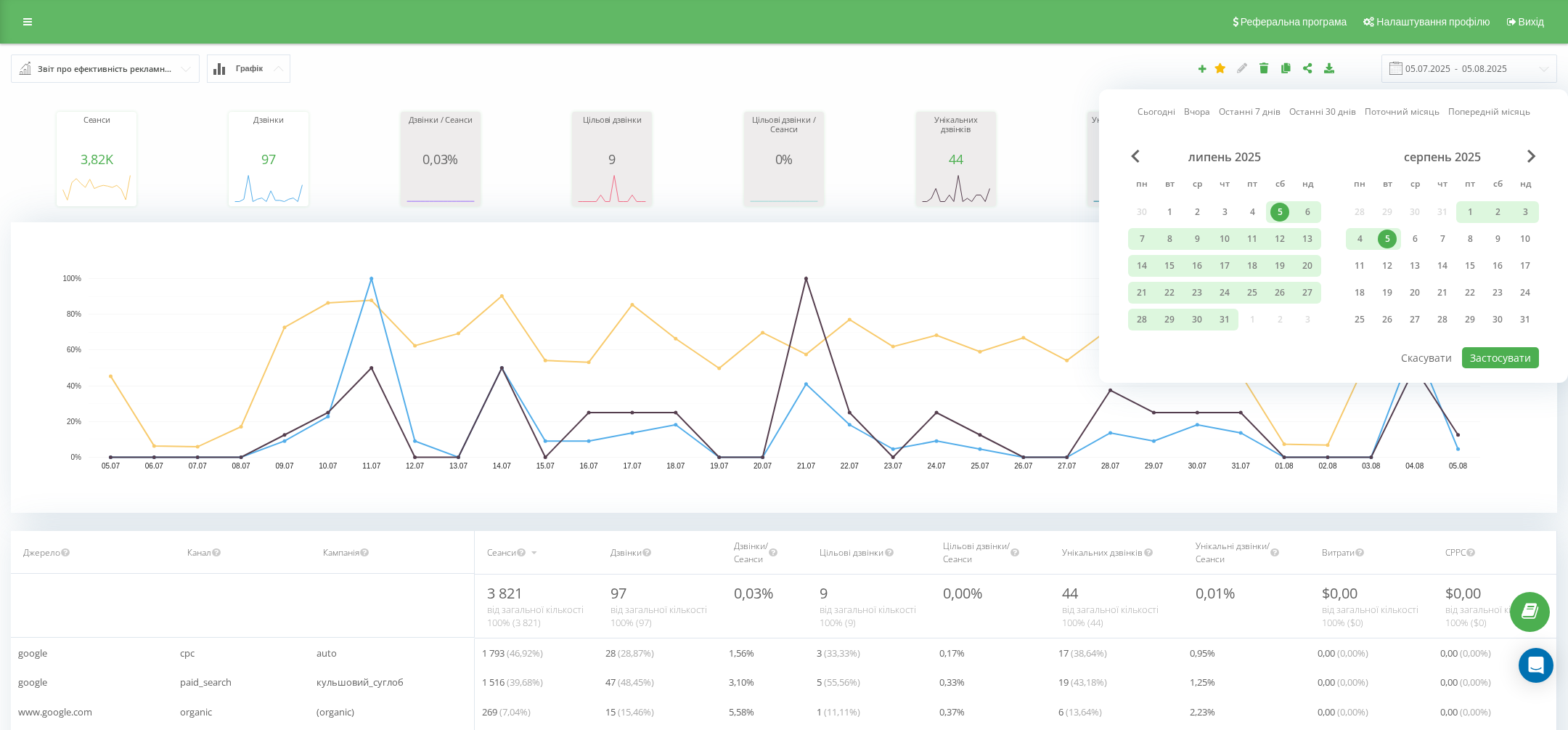 click 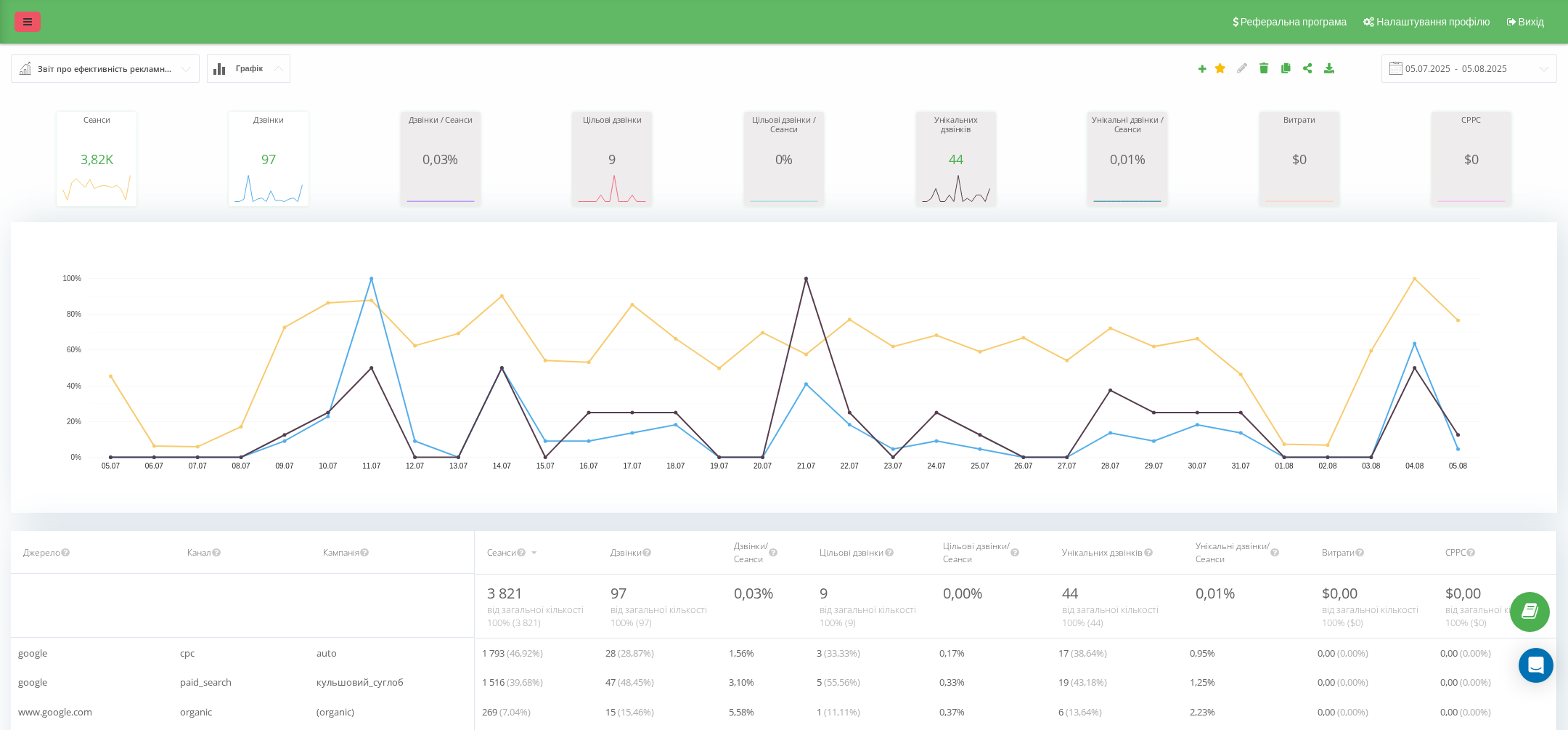 click at bounding box center [28, 22] 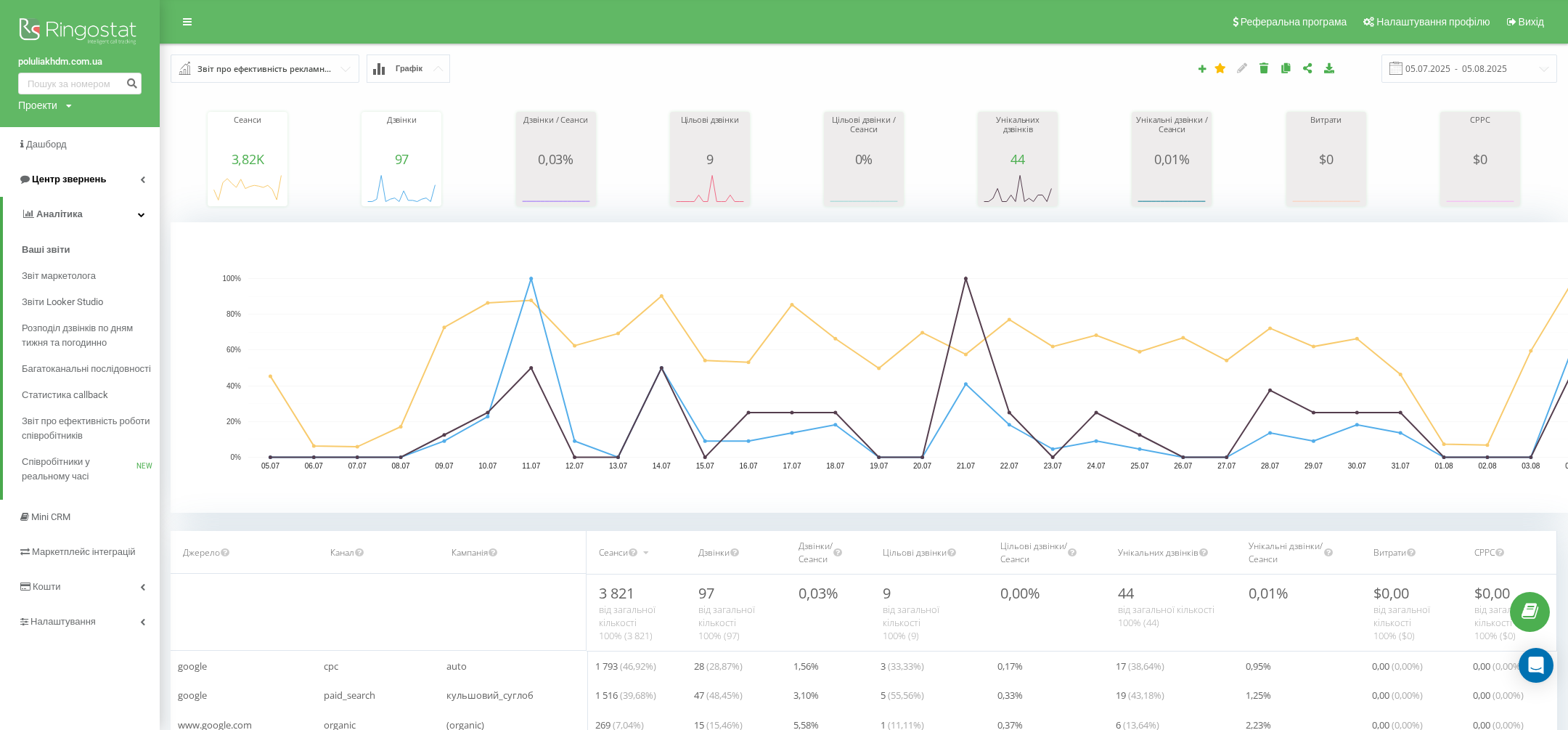 click on "Центр звернень" at bounding box center (69, 179) 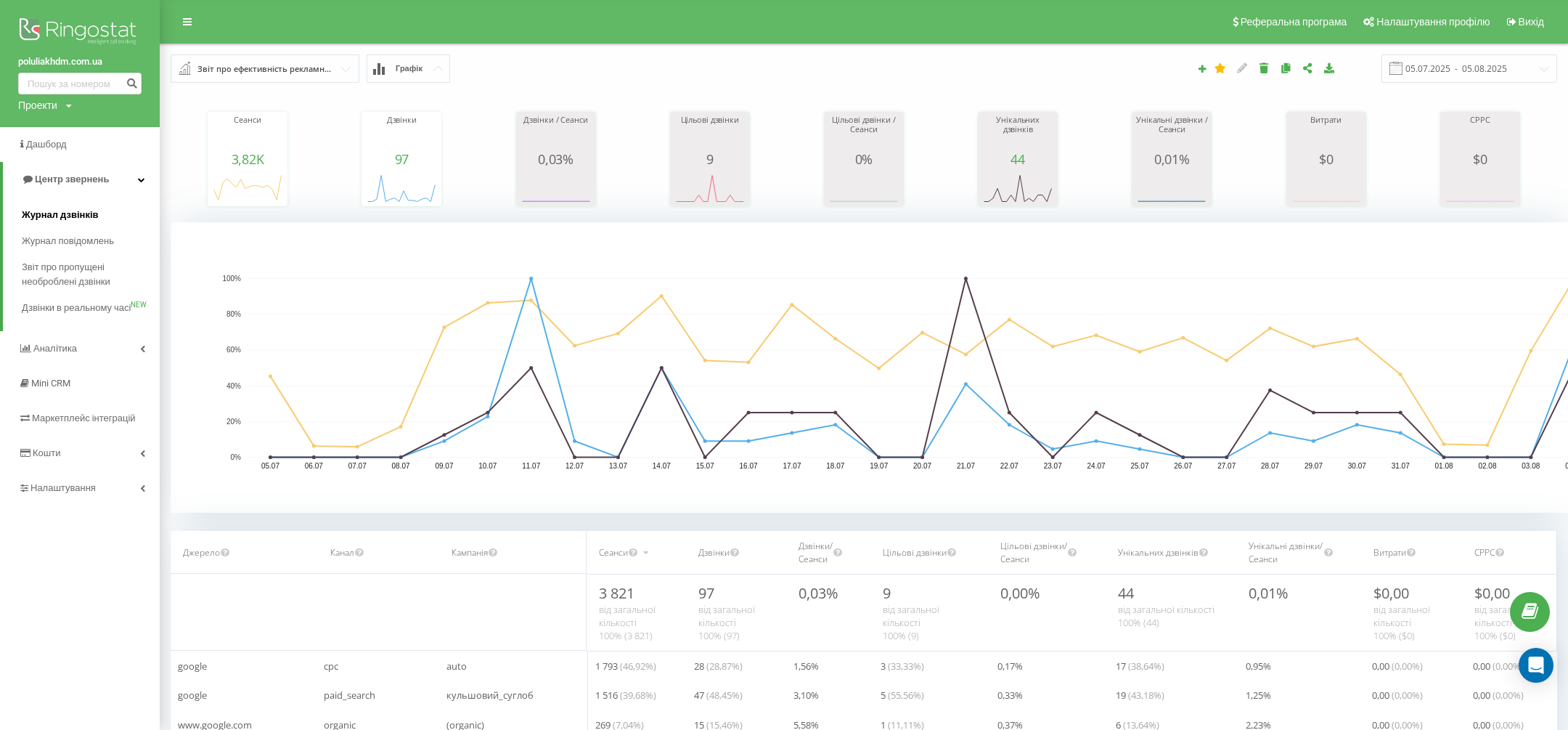 click on "Журнал дзвінків" at bounding box center [60, 215] 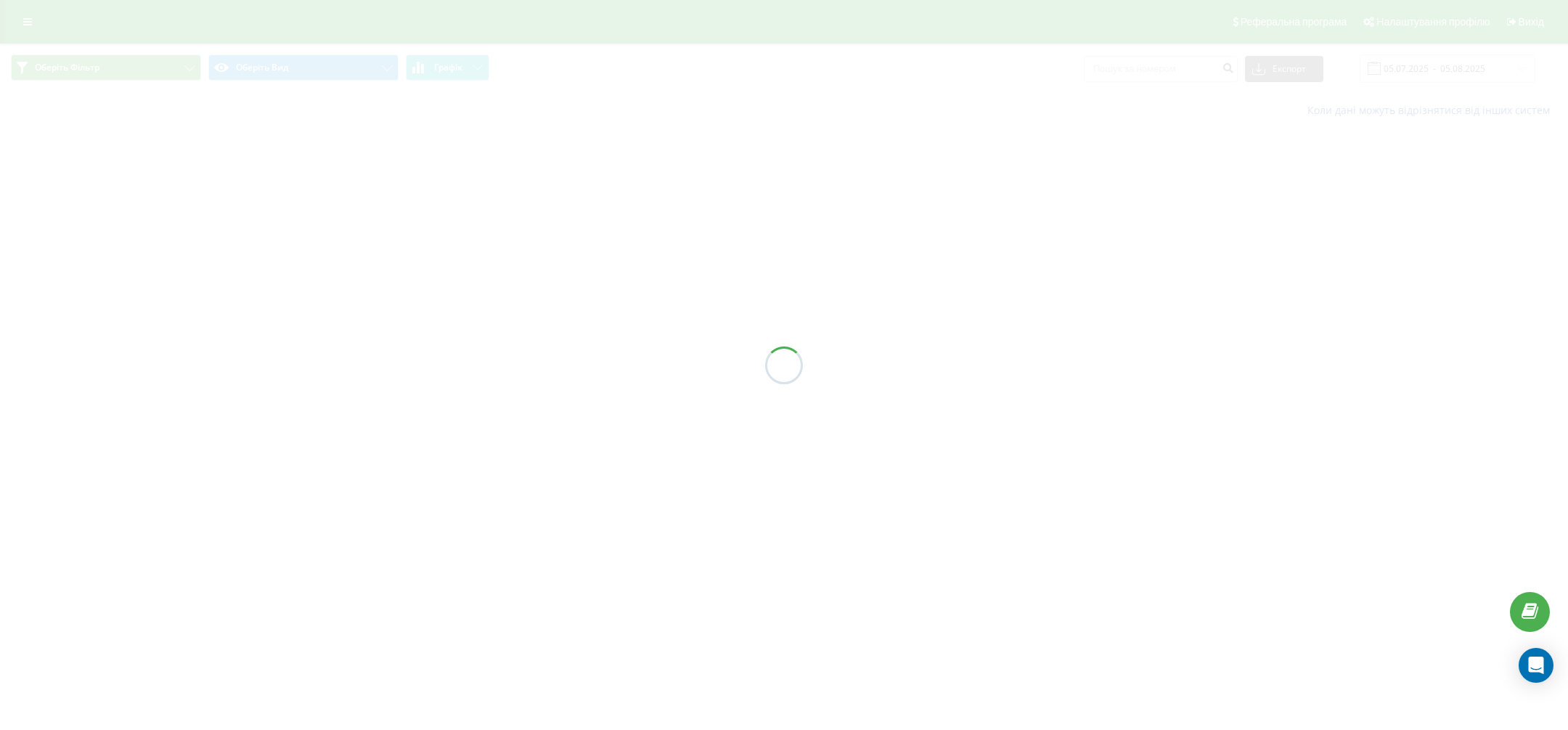 scroll, scrollTop: 0, scrollLeft: 0, axis: both 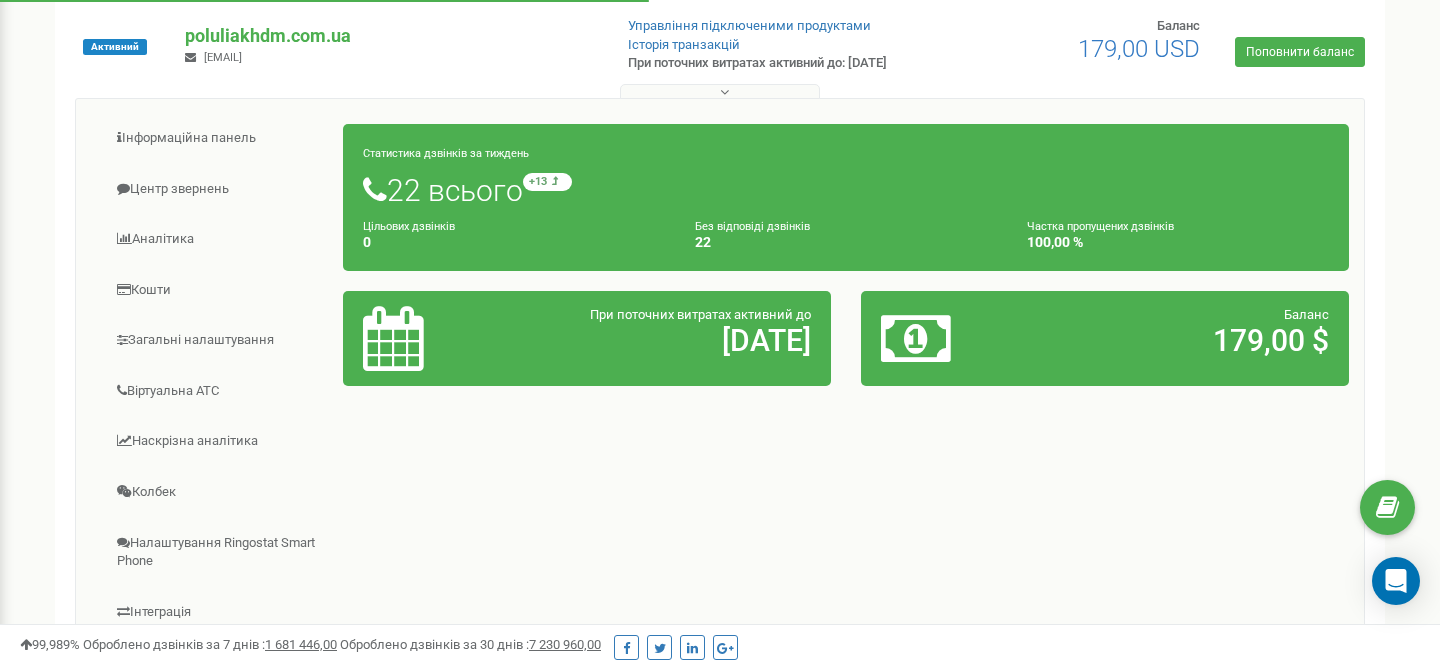 click on "Статистика дзвінків за тиждень
22 всього
+13                                   відносно минулого тижня
Цільових дзвінків
0
Без відповіді дзвінків
22
Частка пропущених дзвінків
100,00 %" at bounding box center [846, 197] 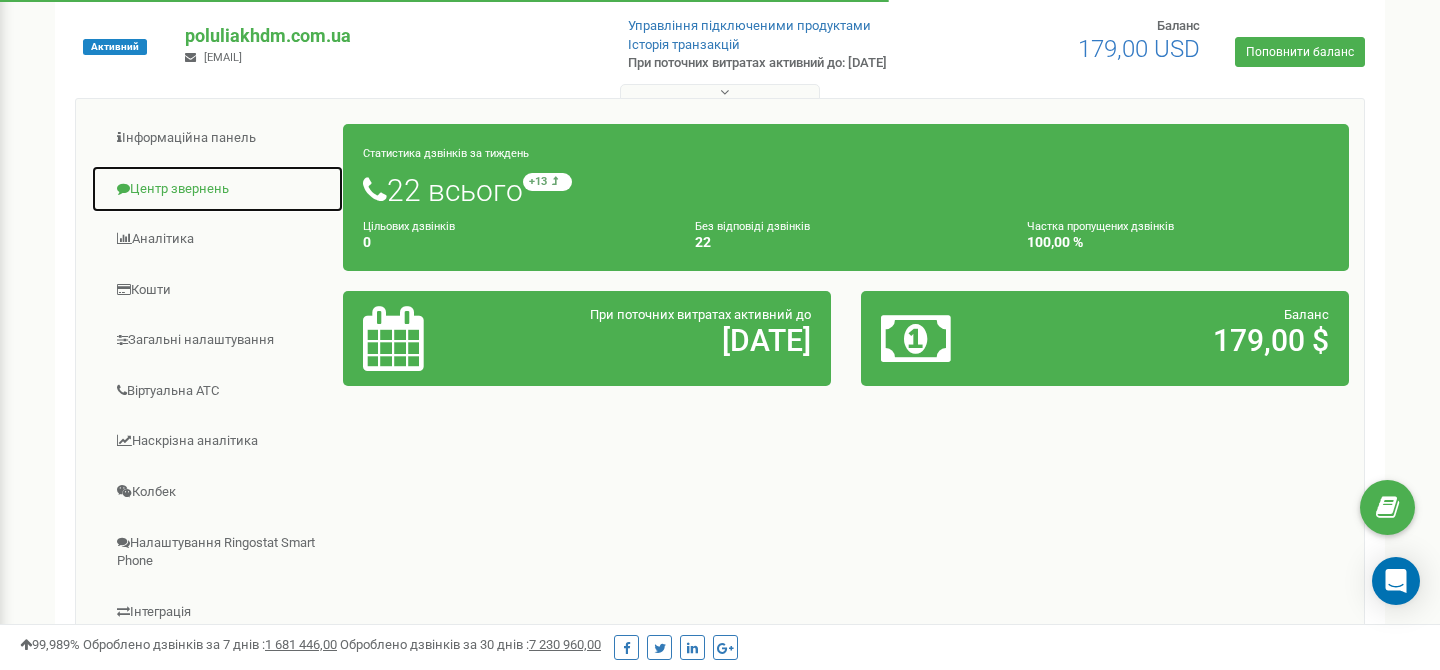 click on "Центр звернень" at bounding box center (217, 189) 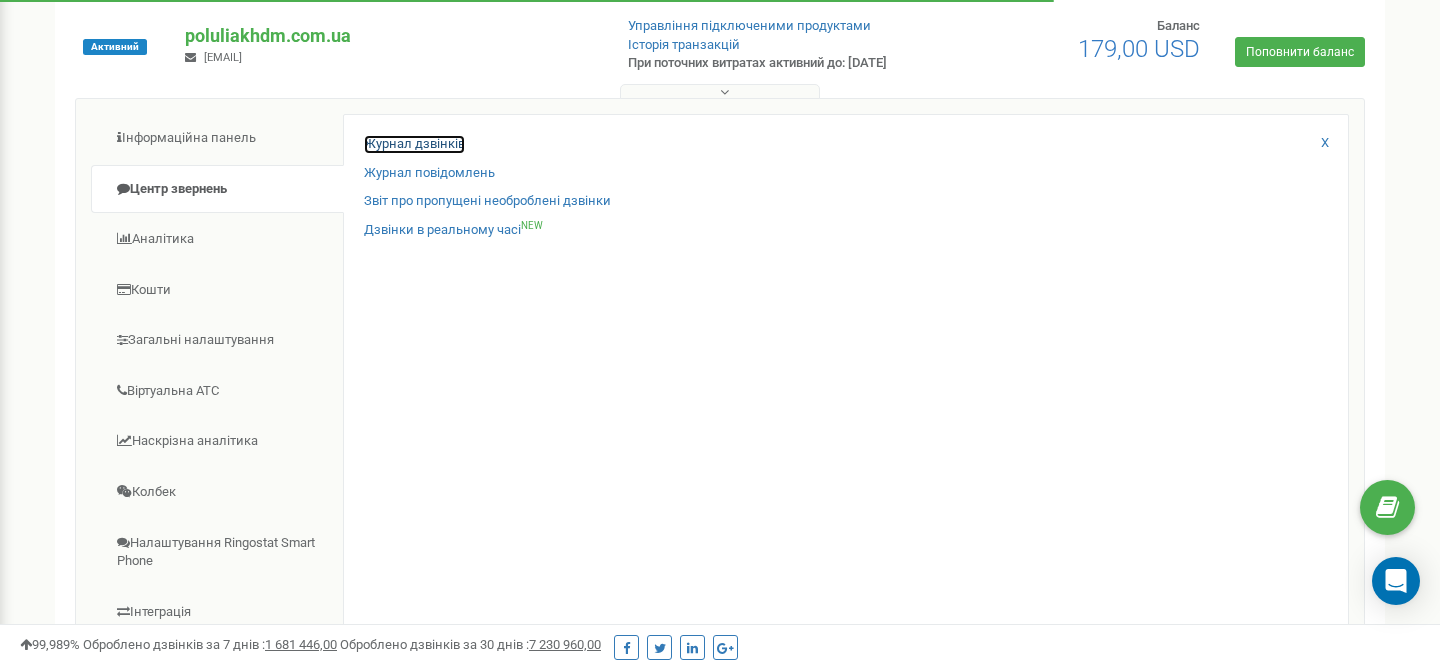 click on "Журнал дзвінків" at bounding box center (414, 144) 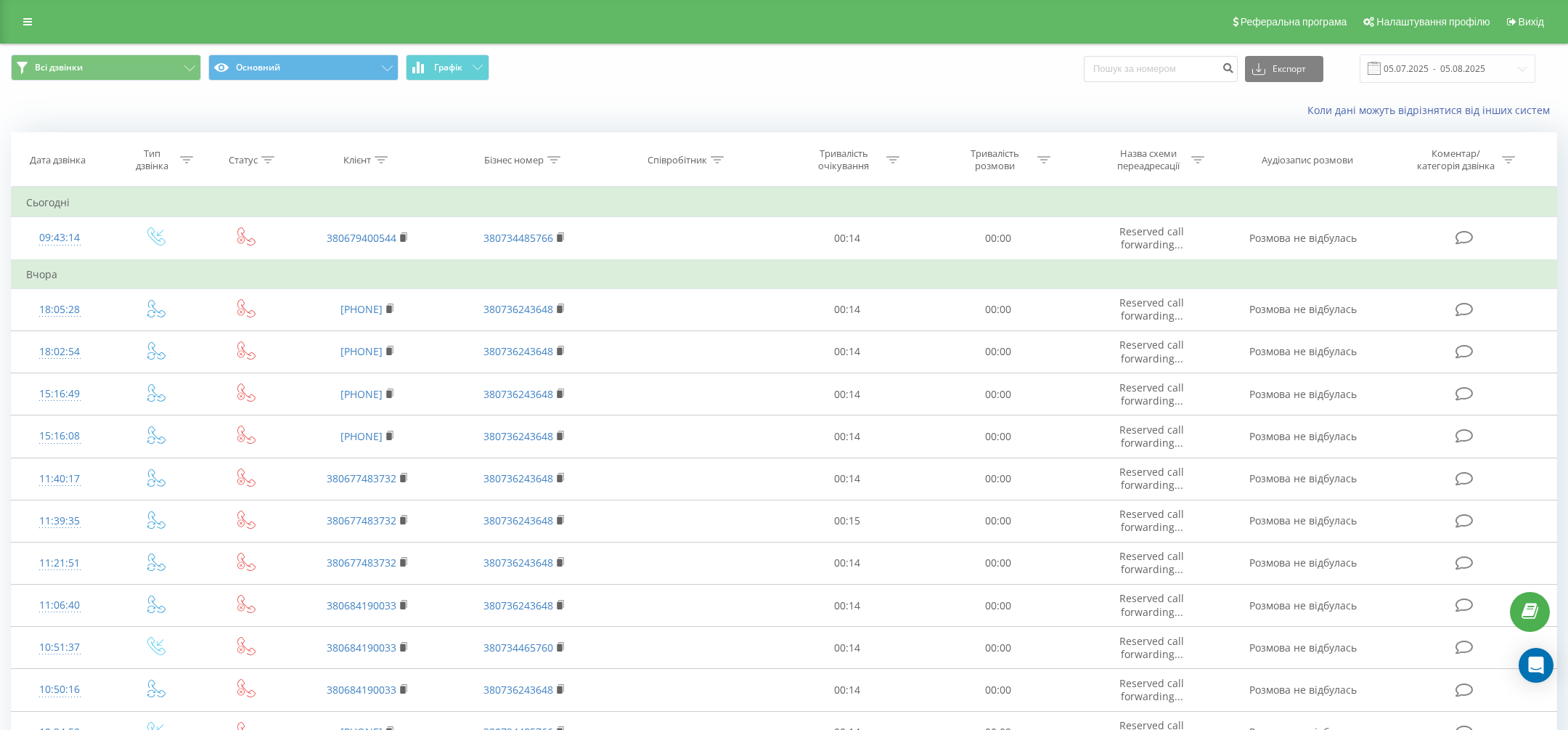 scroll, scrollTop: 170, scrollLeft: 0, axis: vertical 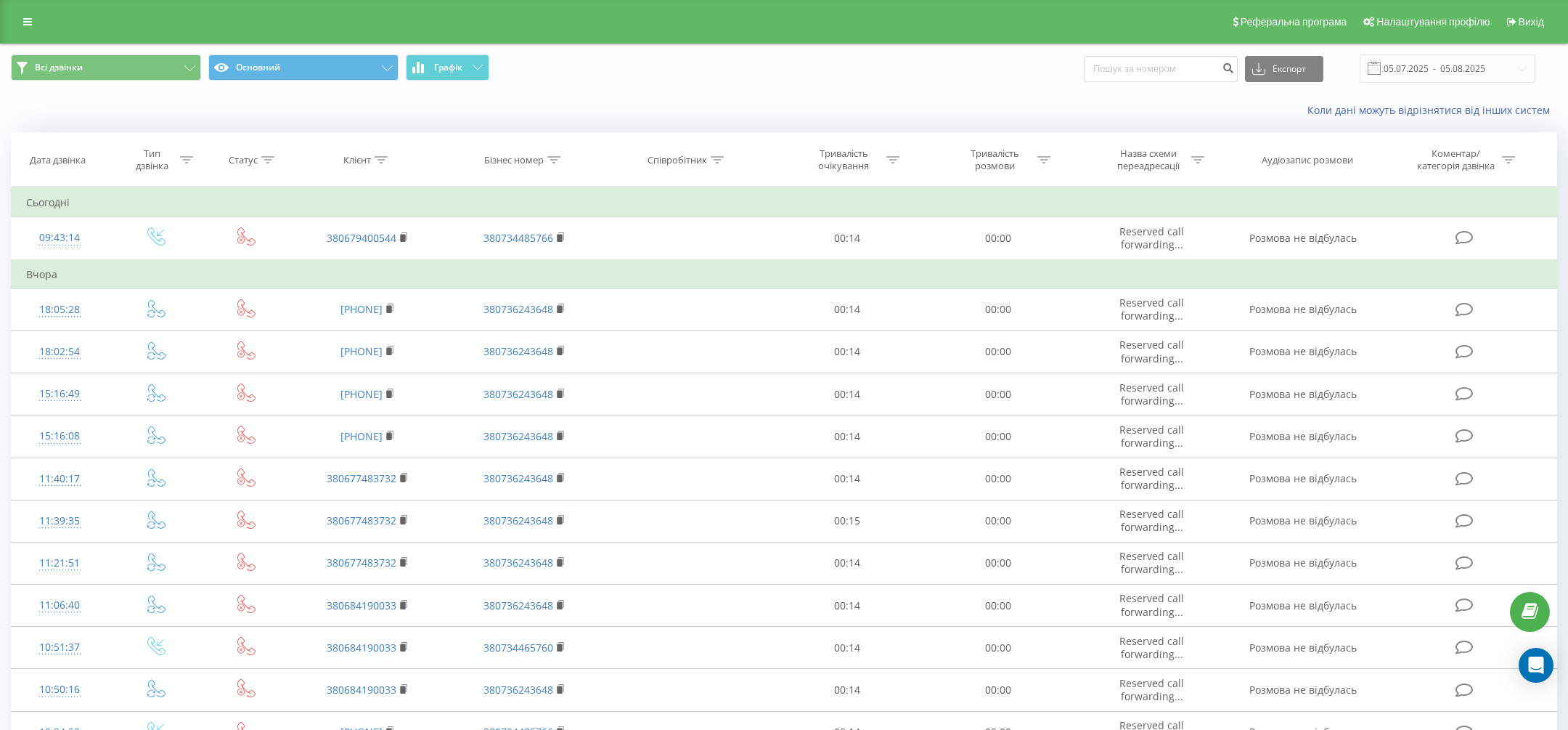 click on "Всі дзвінки Основний Графік" at bounding box center [392, 68] 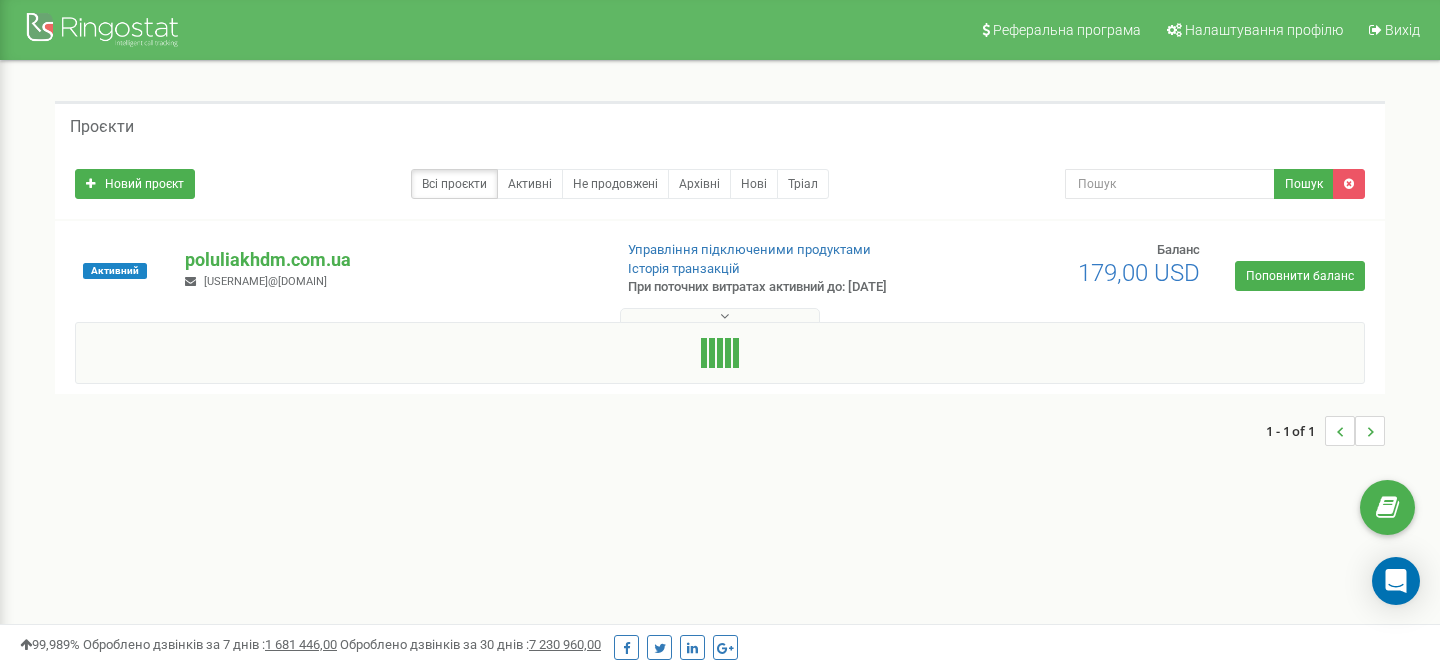 scroll, scrollTop: 0, scrollLeft: 0, axis: both 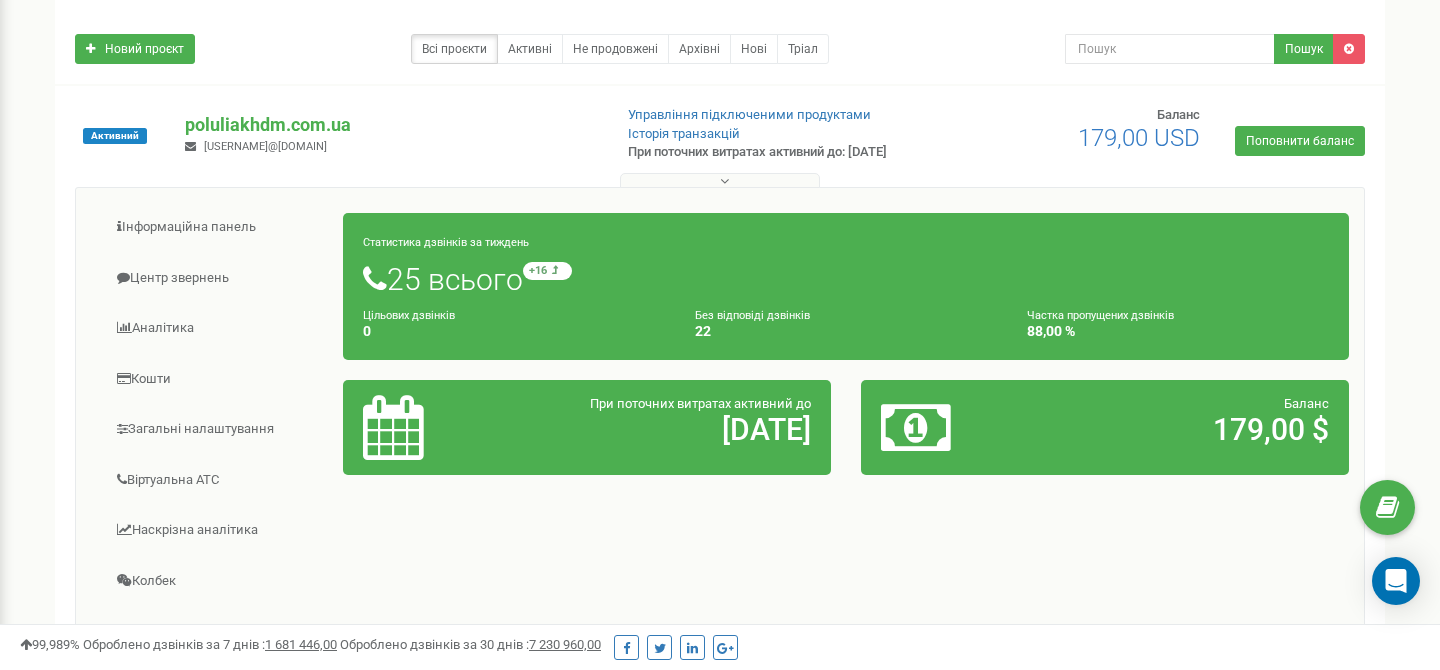 click on "25 всього
+16                                   відносно минулого тижня" at bounding box center (846, 279) 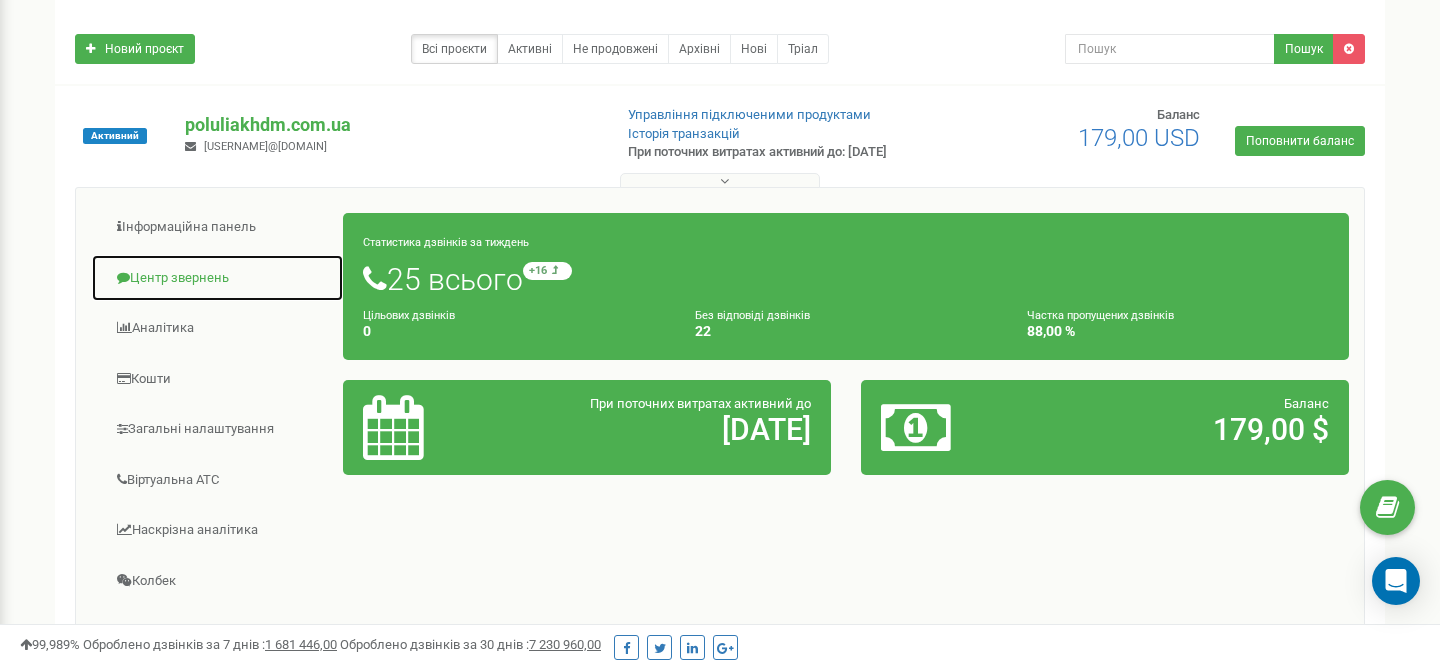 click on "Центр звернень" at bounding box center [217, 278] 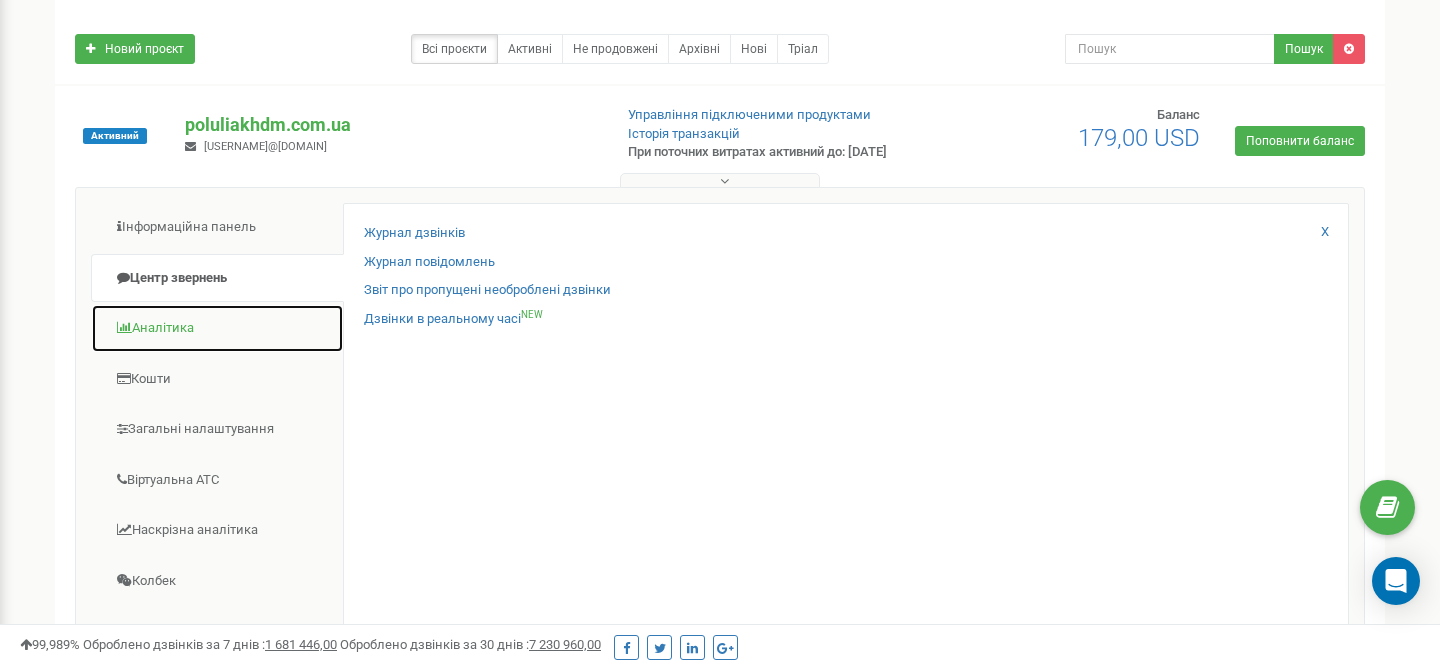 click on "Аналiтика" at bounding box center (217, 328) 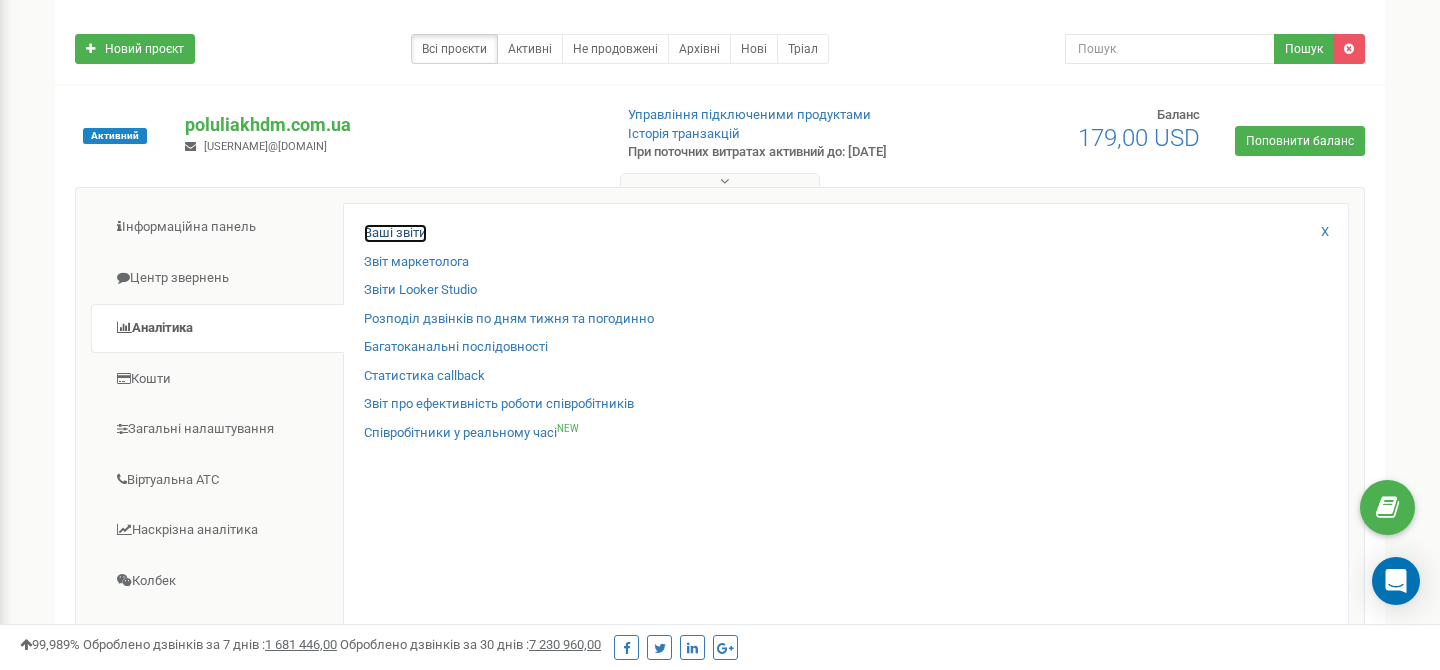 click on "Ваші звіти" at bounding box center (395, 233) 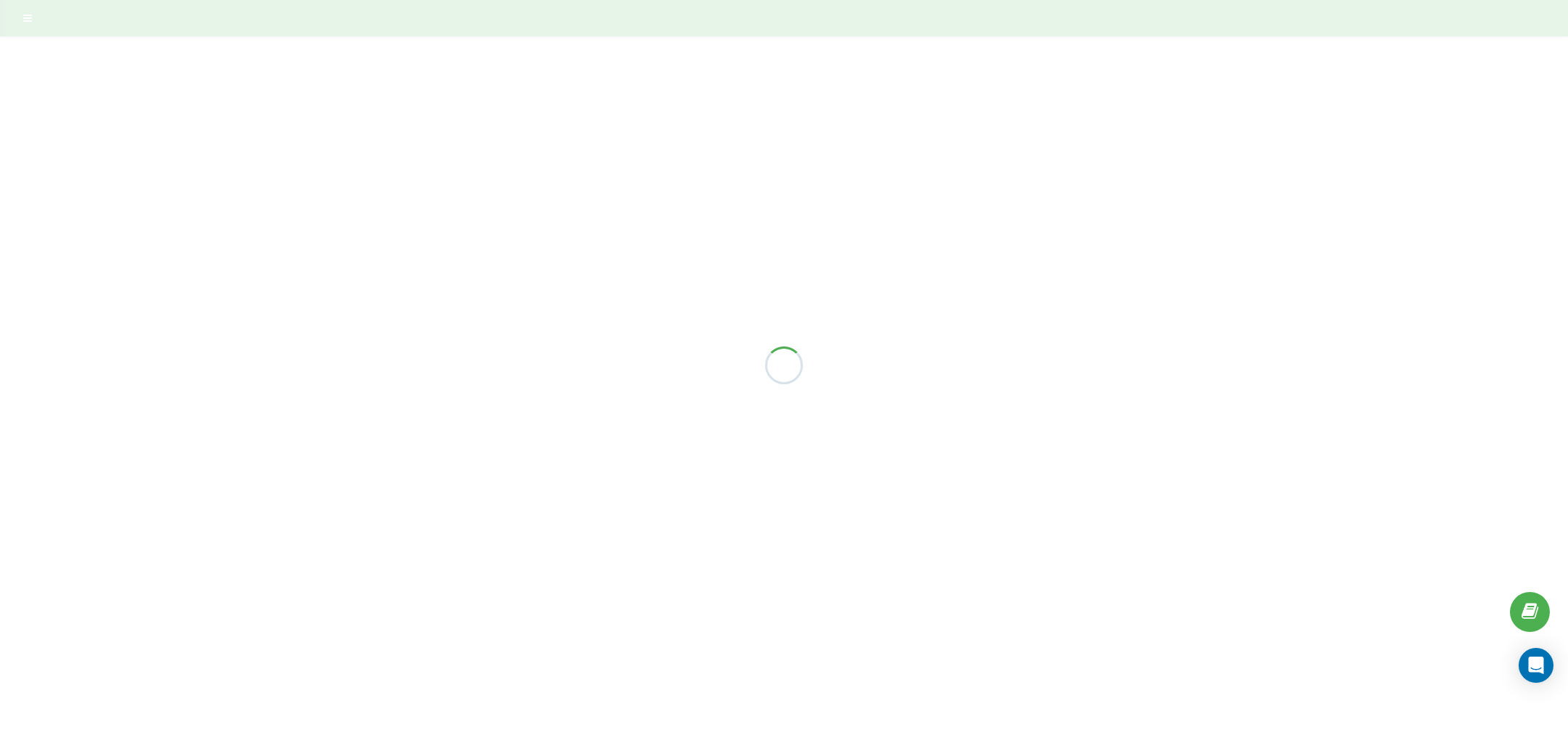 scroll, scrollTop: 0, scrollLeft: 0, axis: both 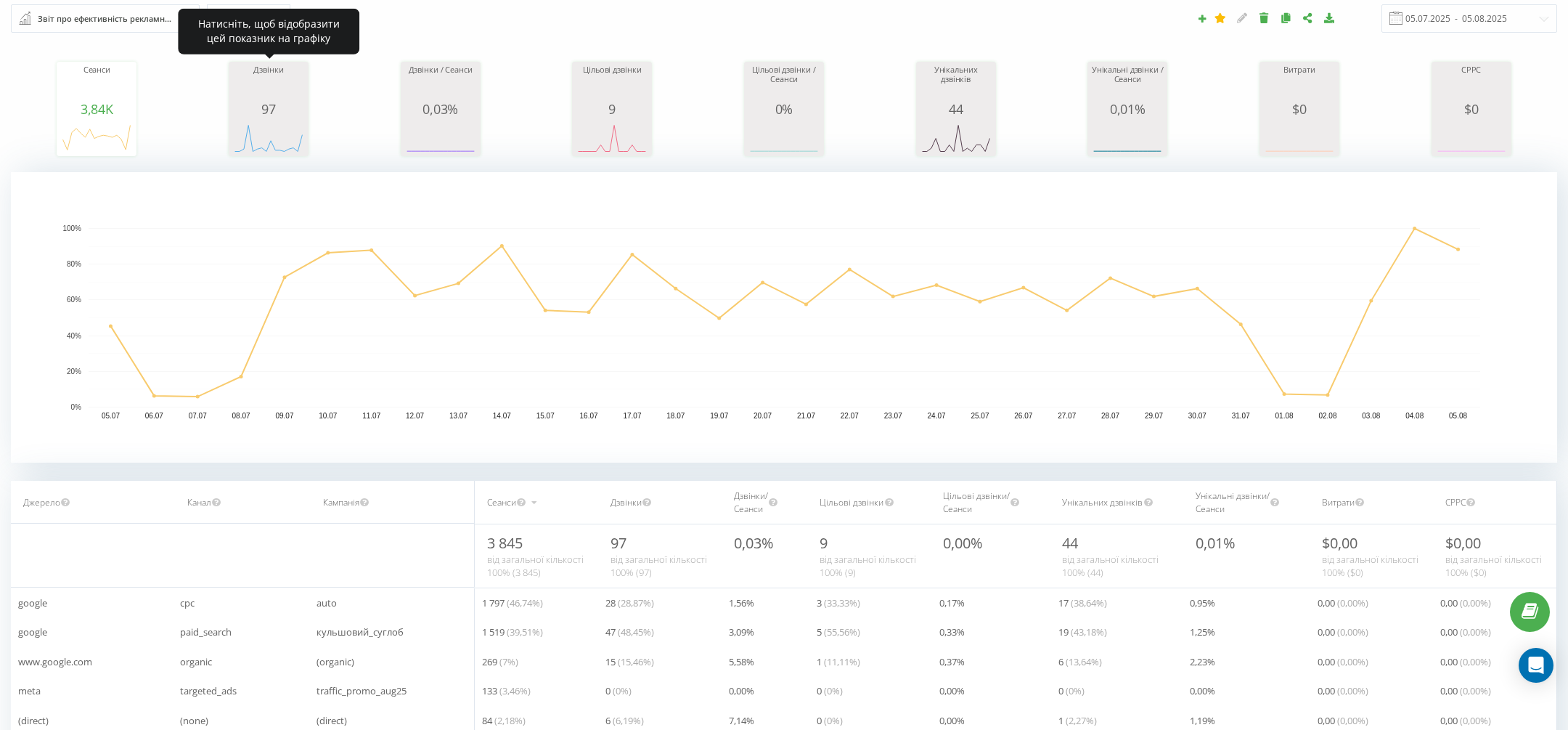 click 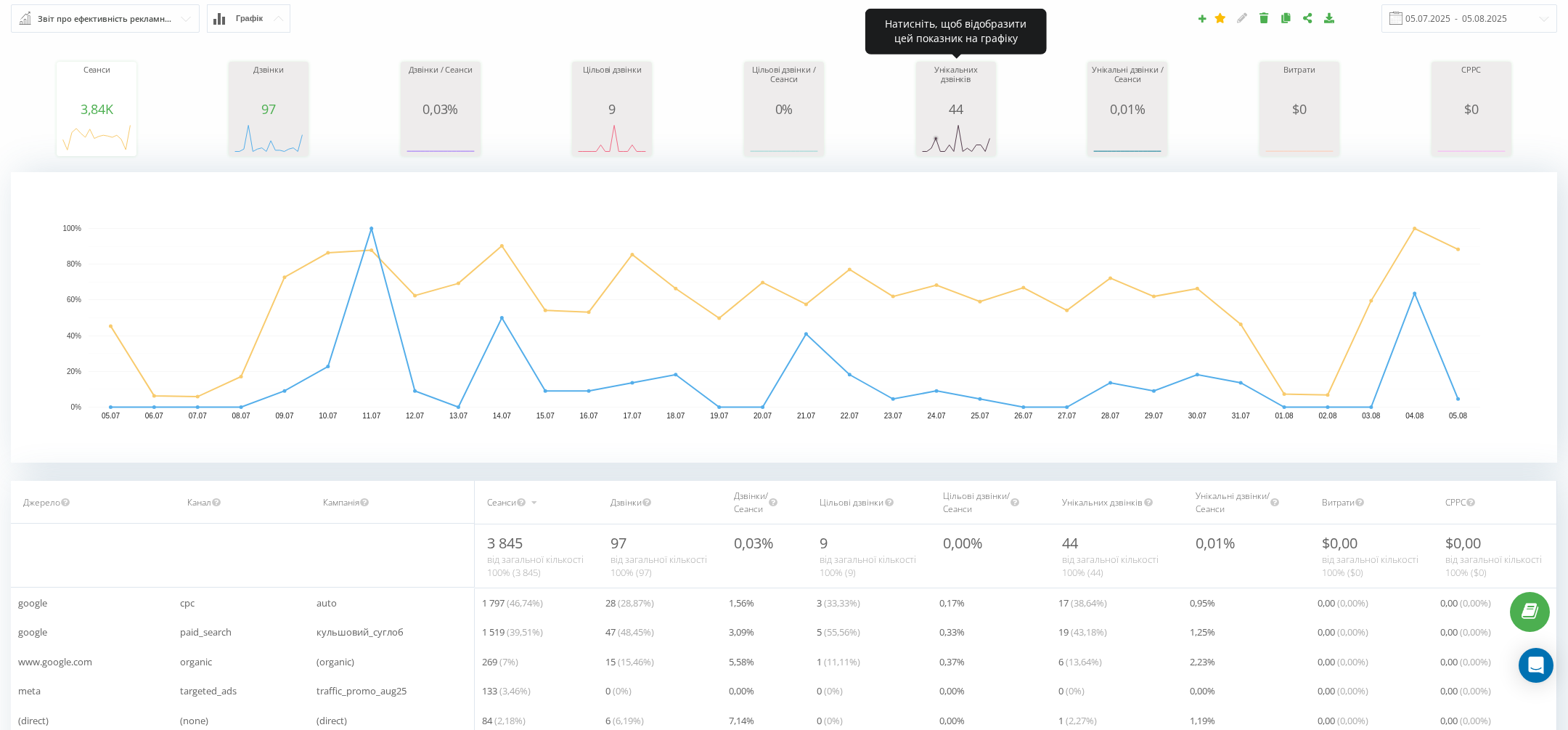 click 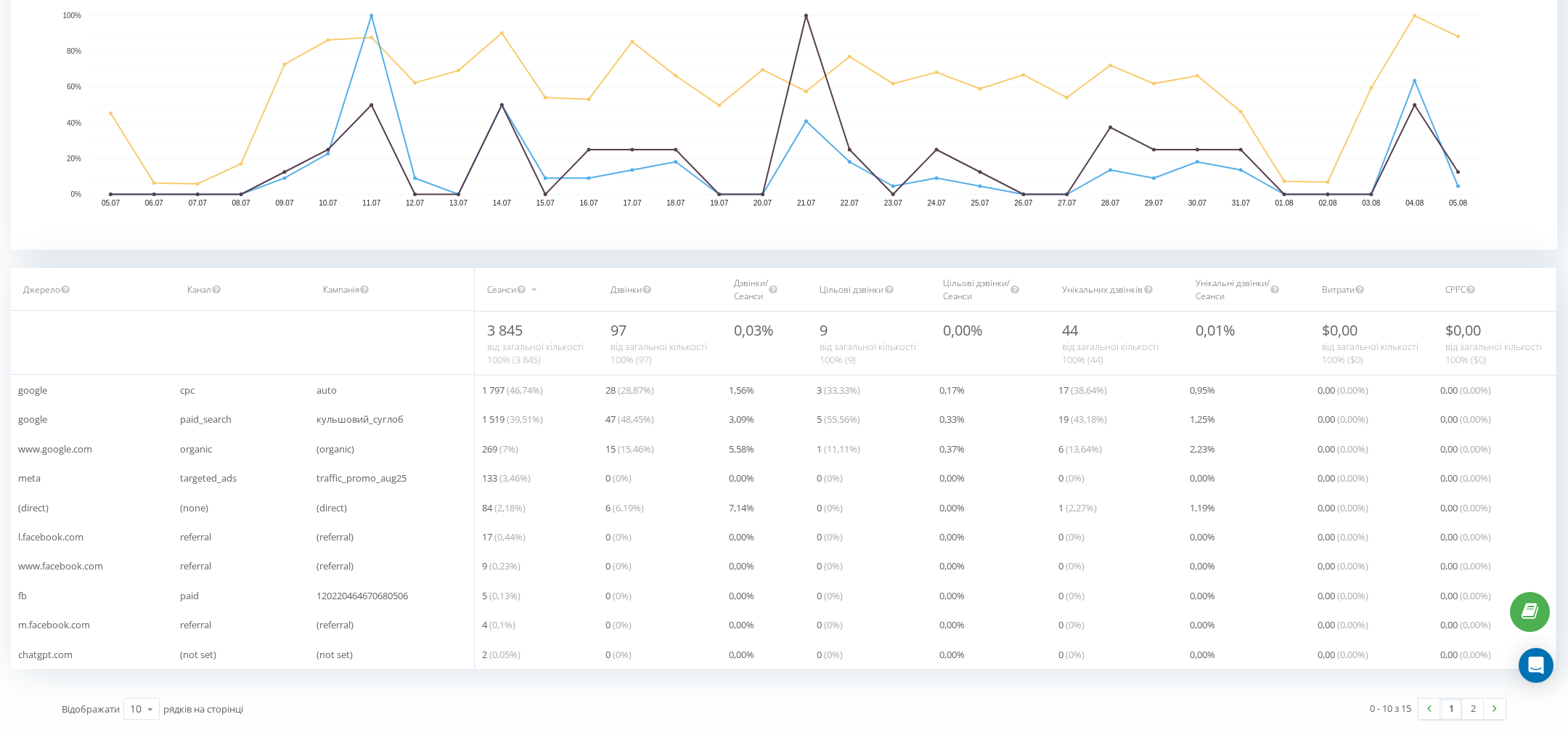 click on "Дзвінки" at bounding box center [660, 289] 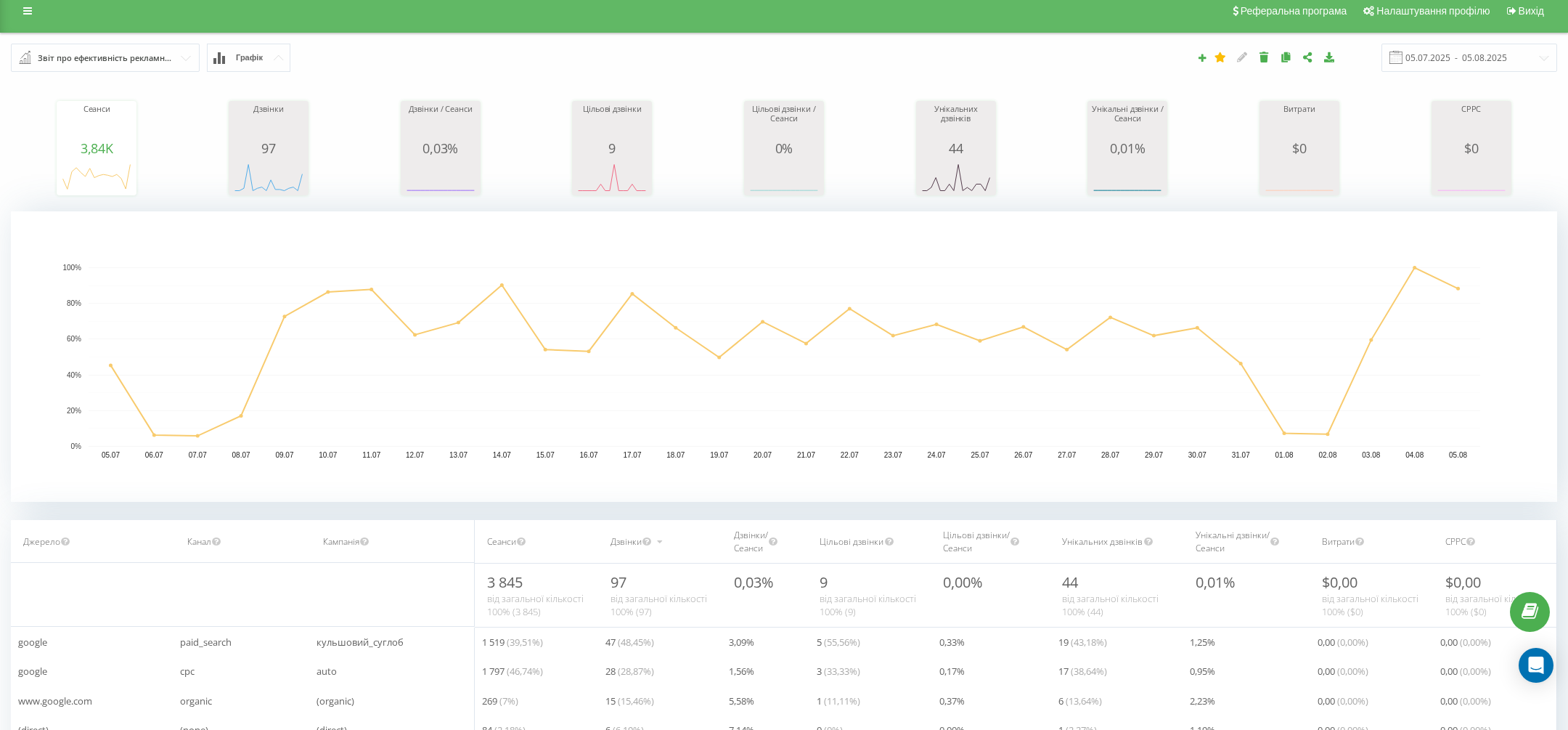 click on "Звіт про ефективність рекламних кампаній" at bounding box center [106, 58] 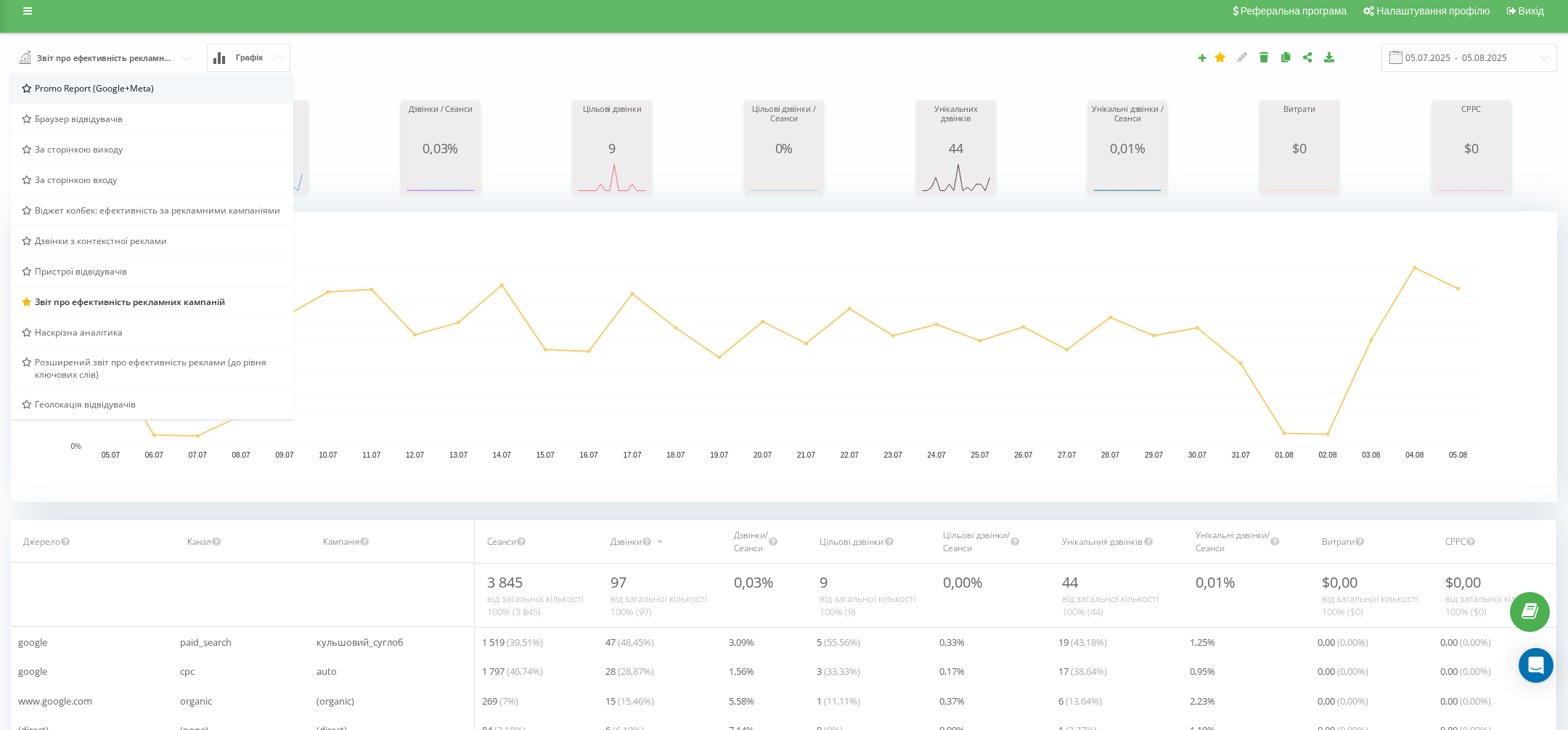 click on "Promo Report (Google+Meta)" at bounding box center [94, 88] 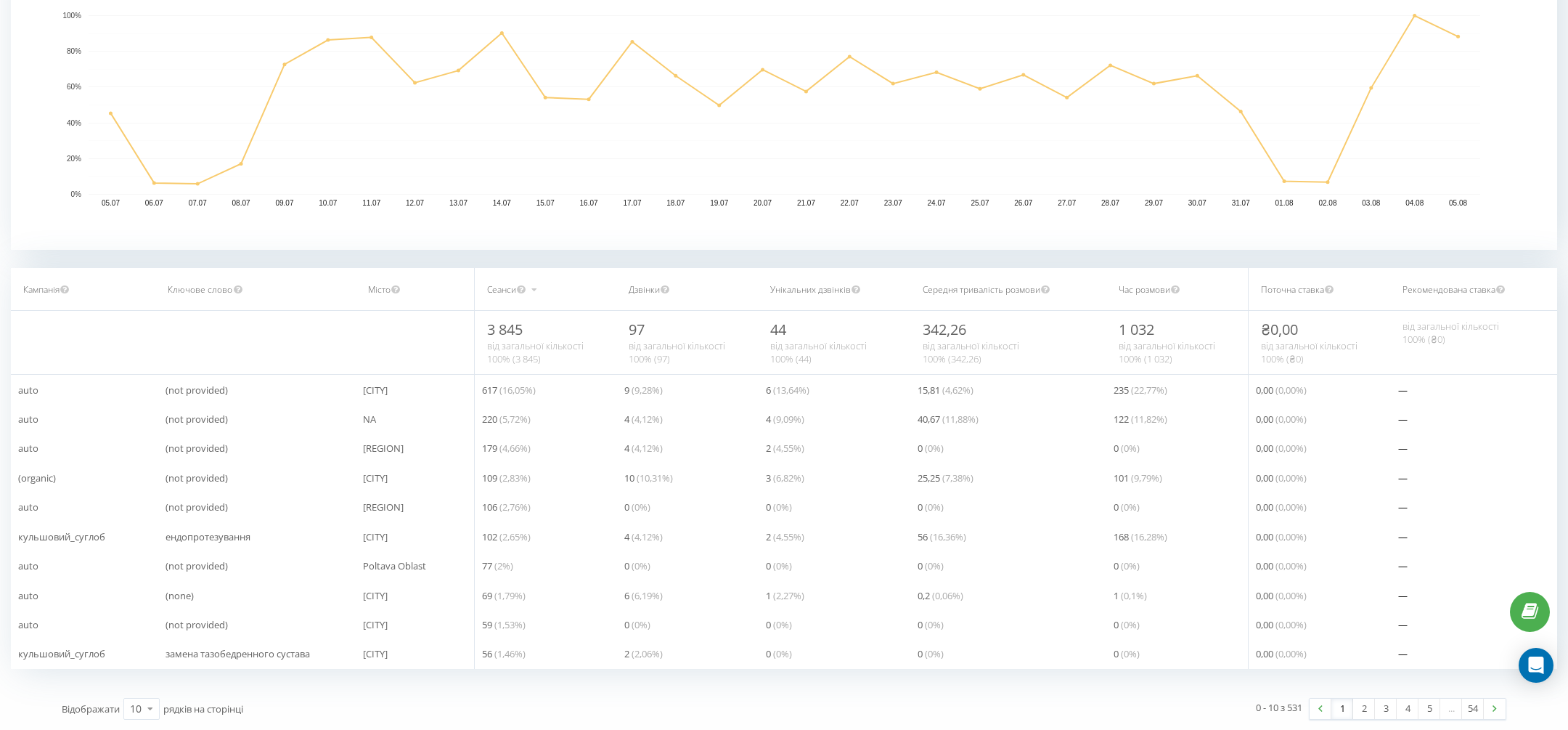 click on "97" at bounding box center [687, 329] 